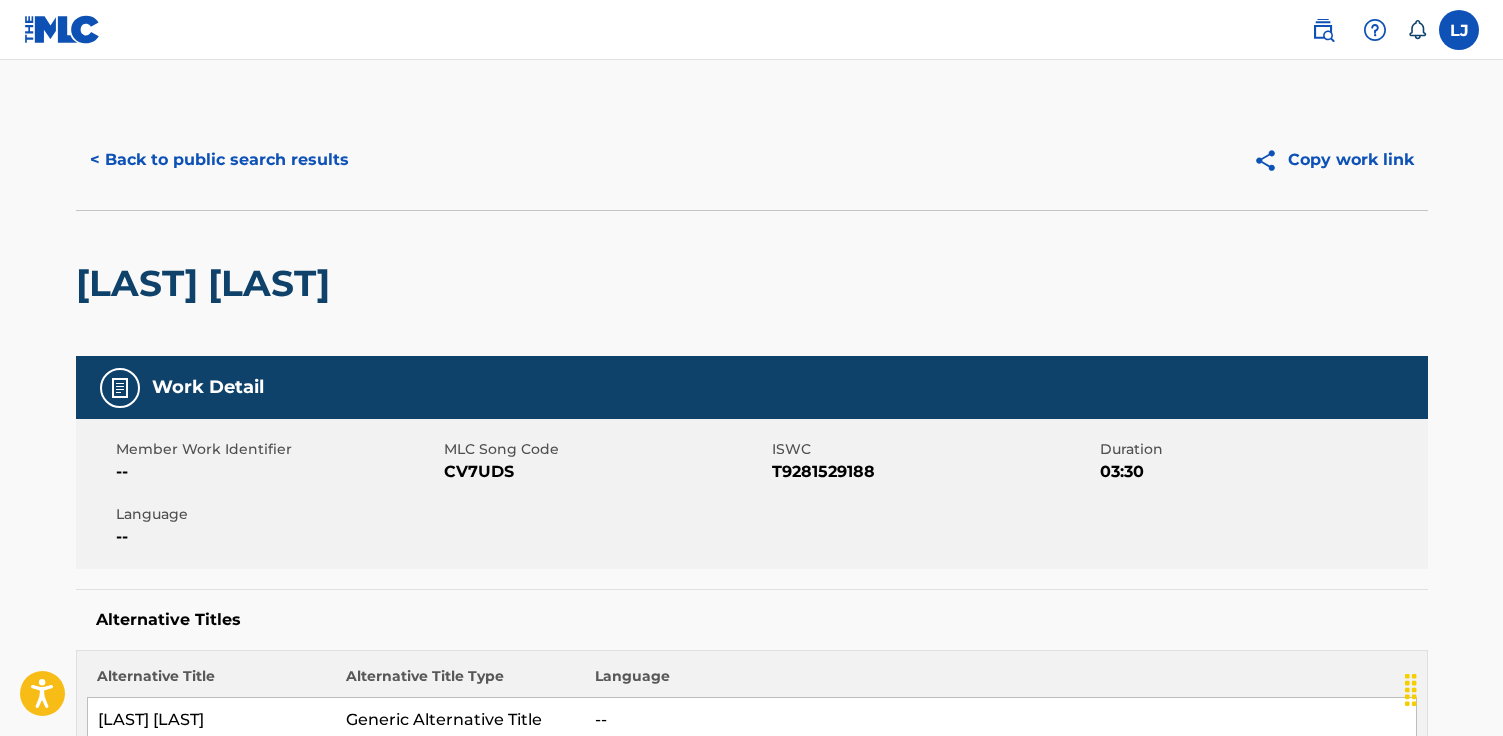 scroll, scrollTop: 937, scrollLeft: 0, axis: vertical 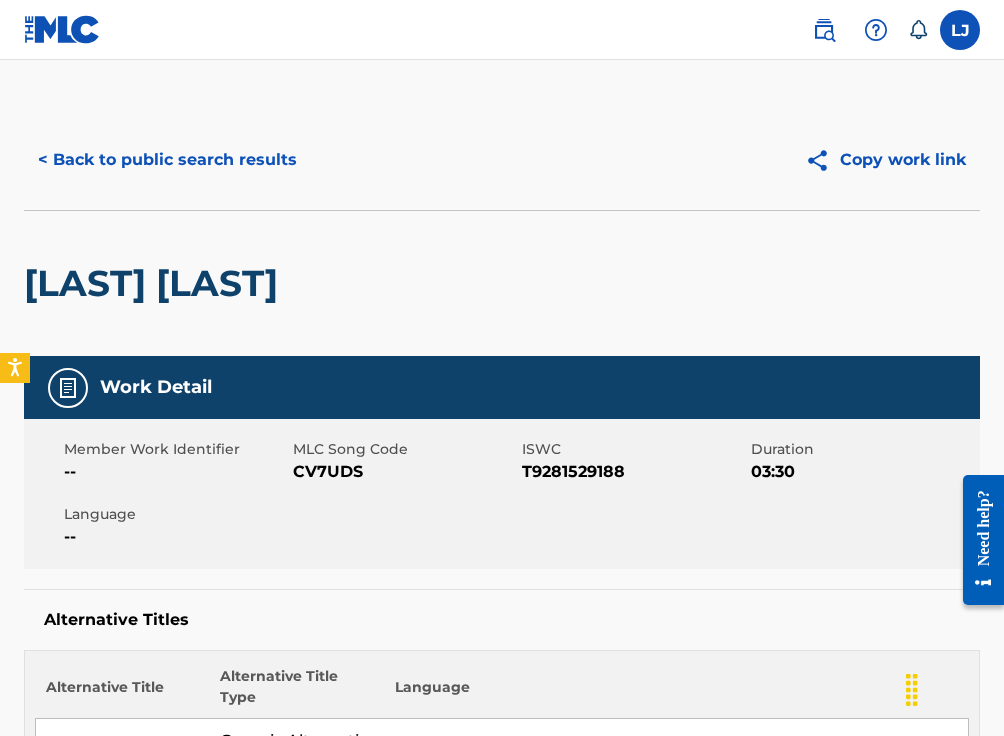 click on "< Back to public search results" at bounding box center [167, 160] 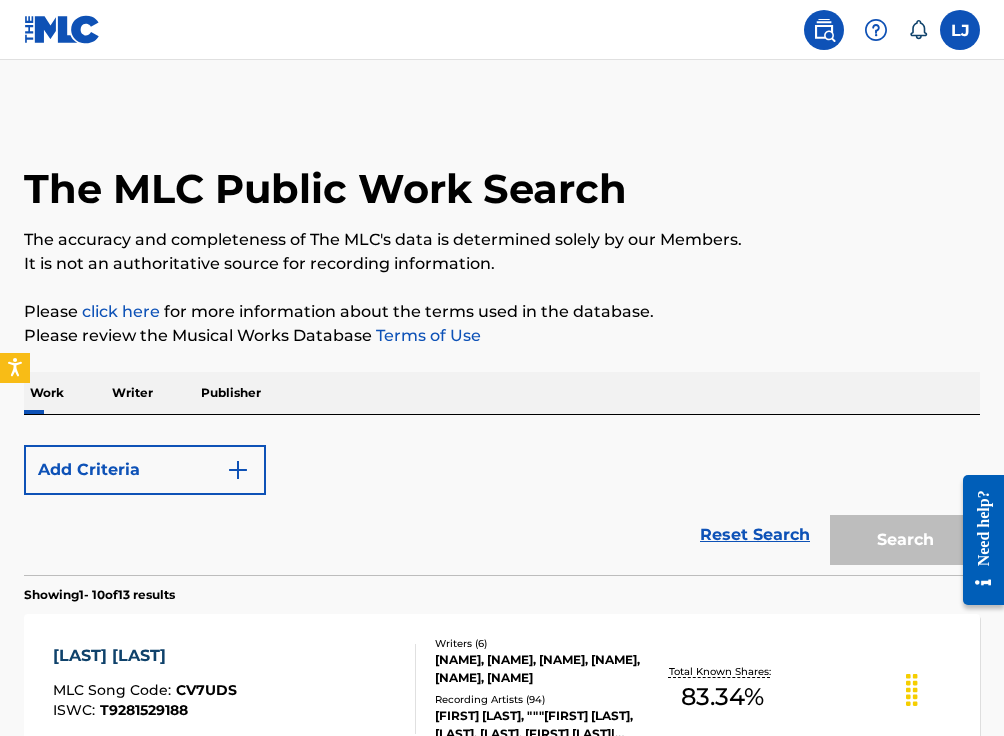 scroll, scrollTop: 352, scrollLeft: 0, axis: vertical 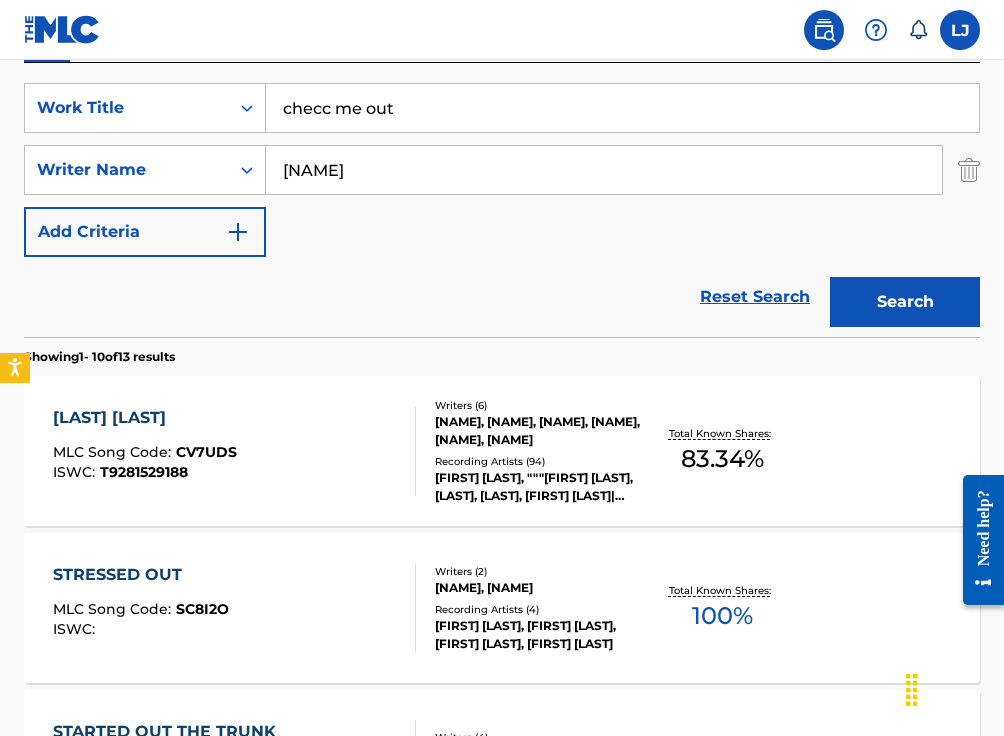 click on "checc me out" at bounding box center (622, 108) 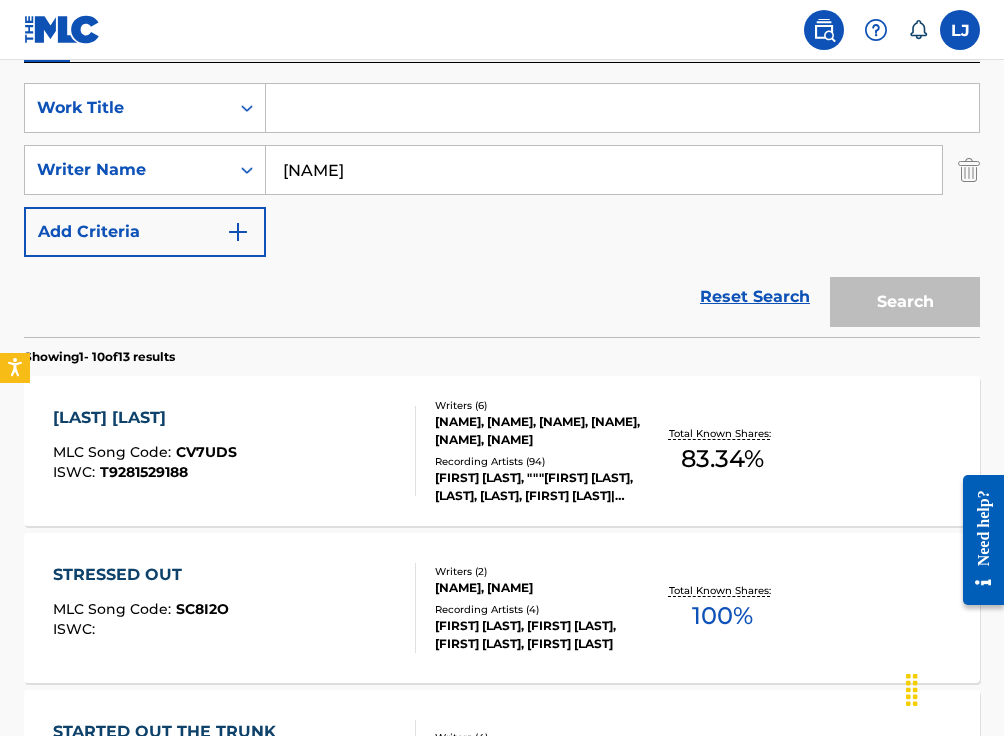 paste on "Industry Games" 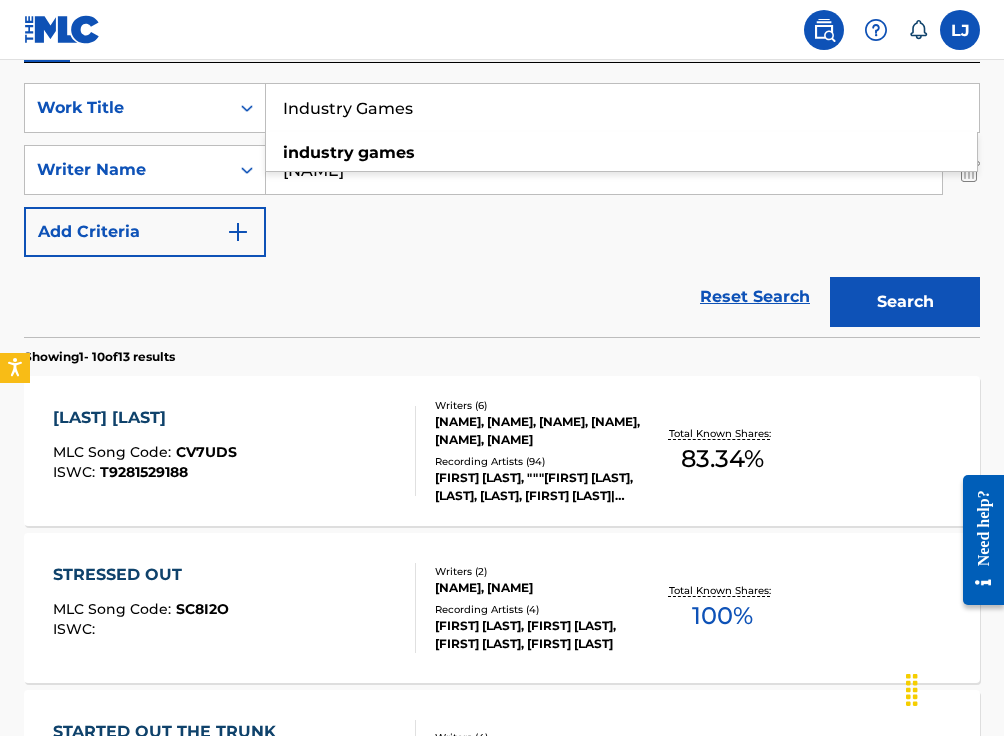 type on "Industry Games" 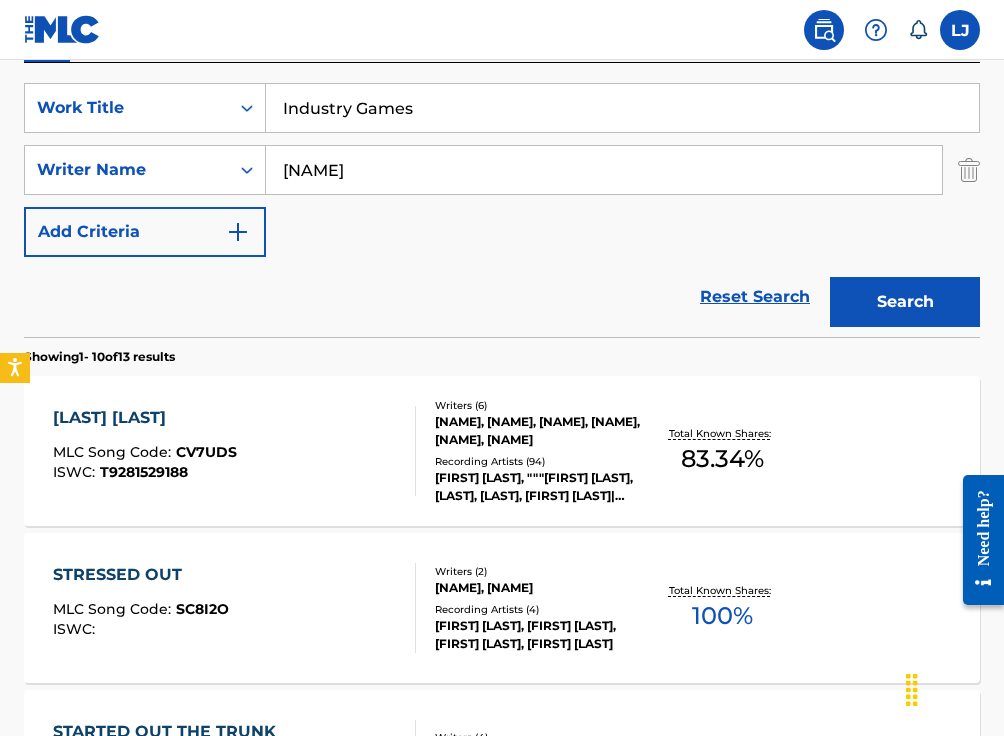 click on "Ermias Asghedom" at bounding box center (604, 170) 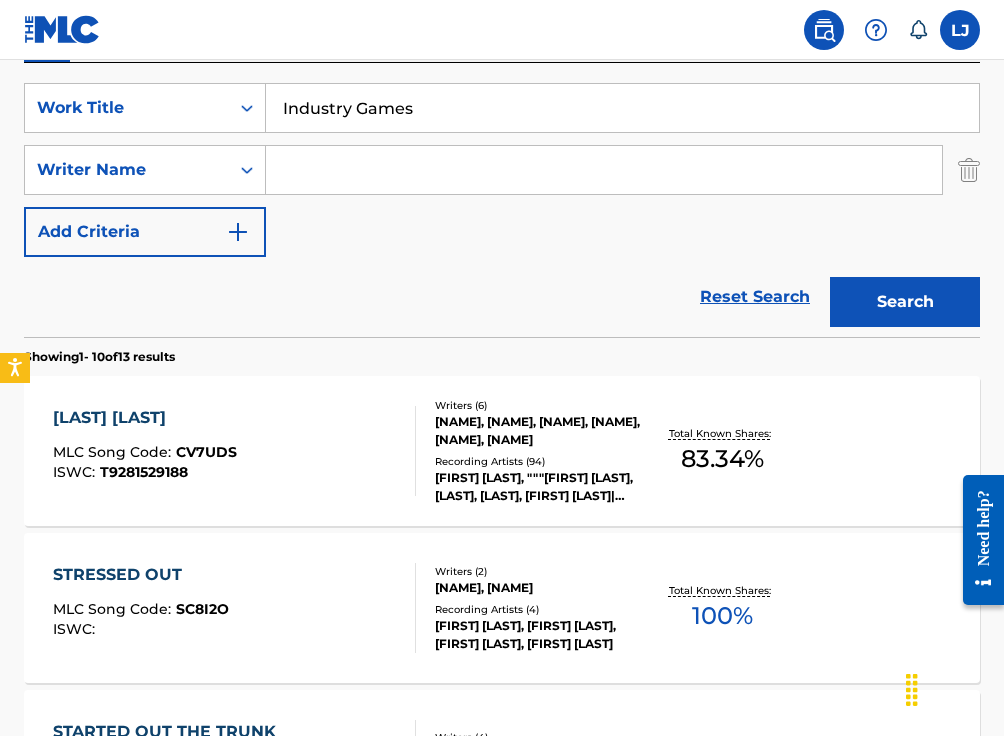 paste on "Jane Chika Oranika" 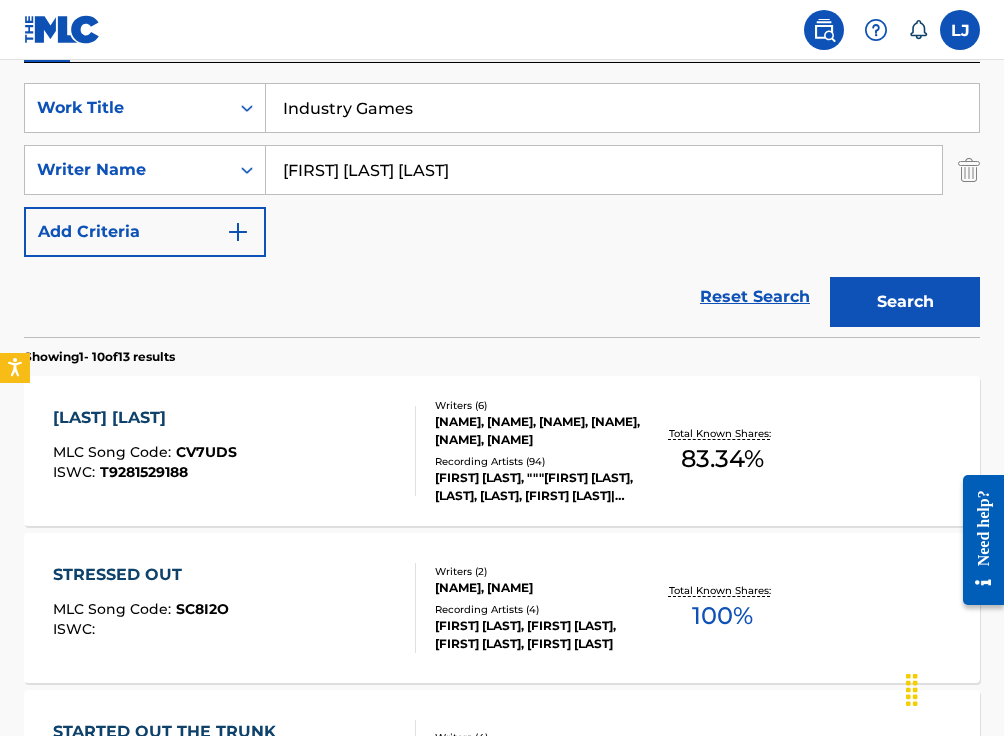 click on "Search" at bounding box center [905, 302] 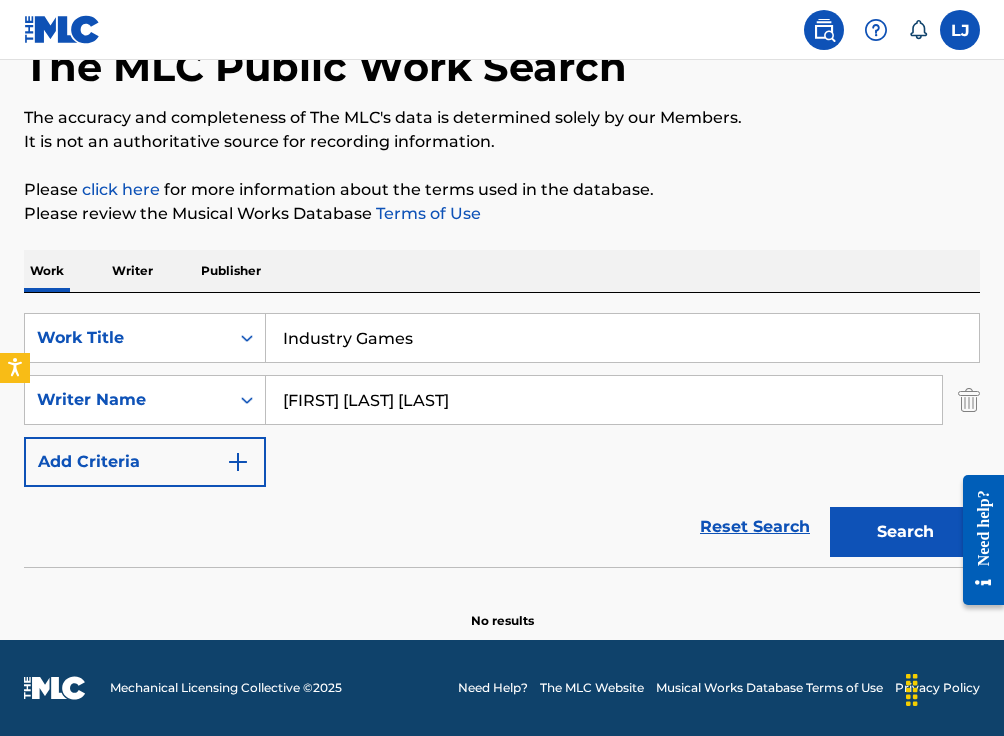 scroll, scrollTop: 122, scrollLeft: 0, axis: vertical 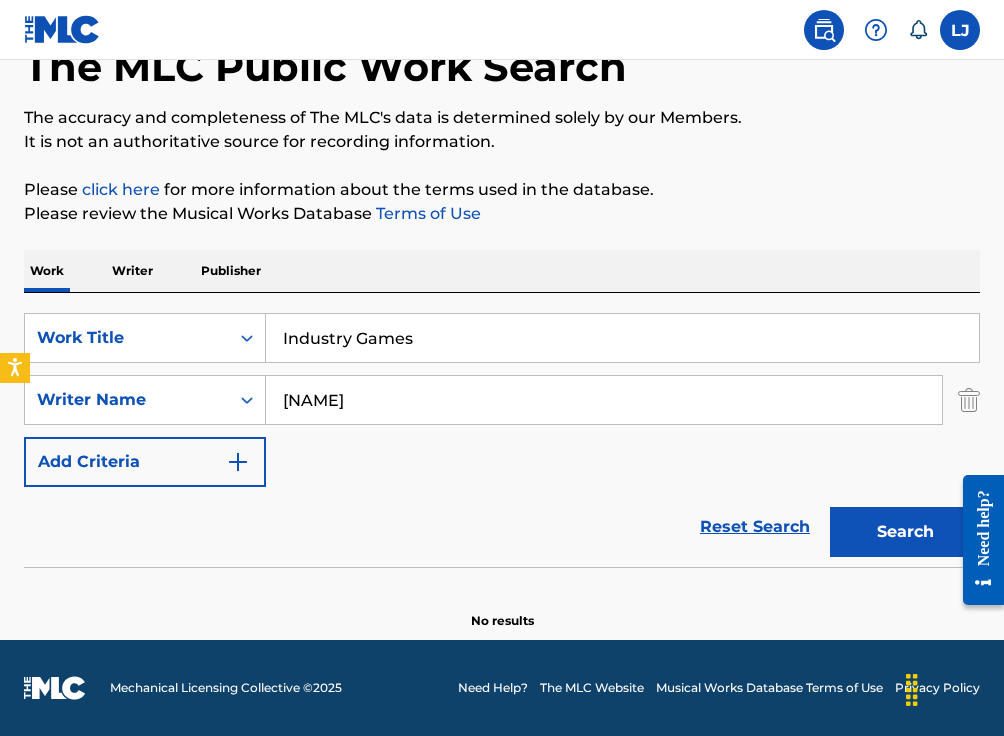 click on "Search" at bounding box center (905, 532) 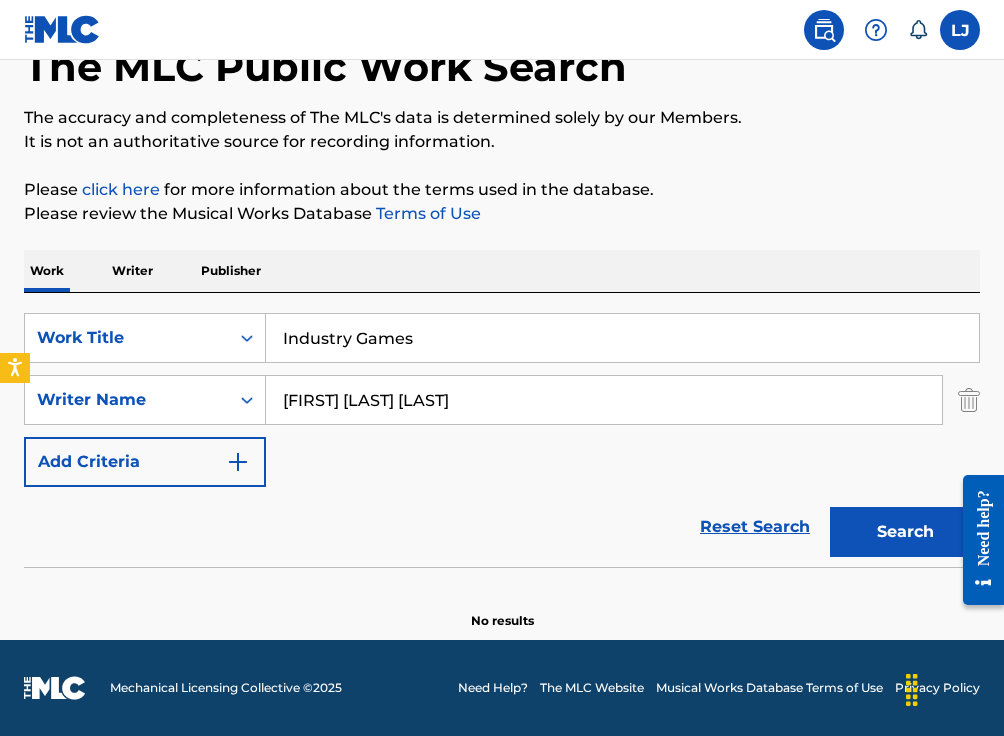 drag, startPoint x: 369, startPoint y: 410, endPoint x: 282, endPoint y: 407, distance: 87.05171 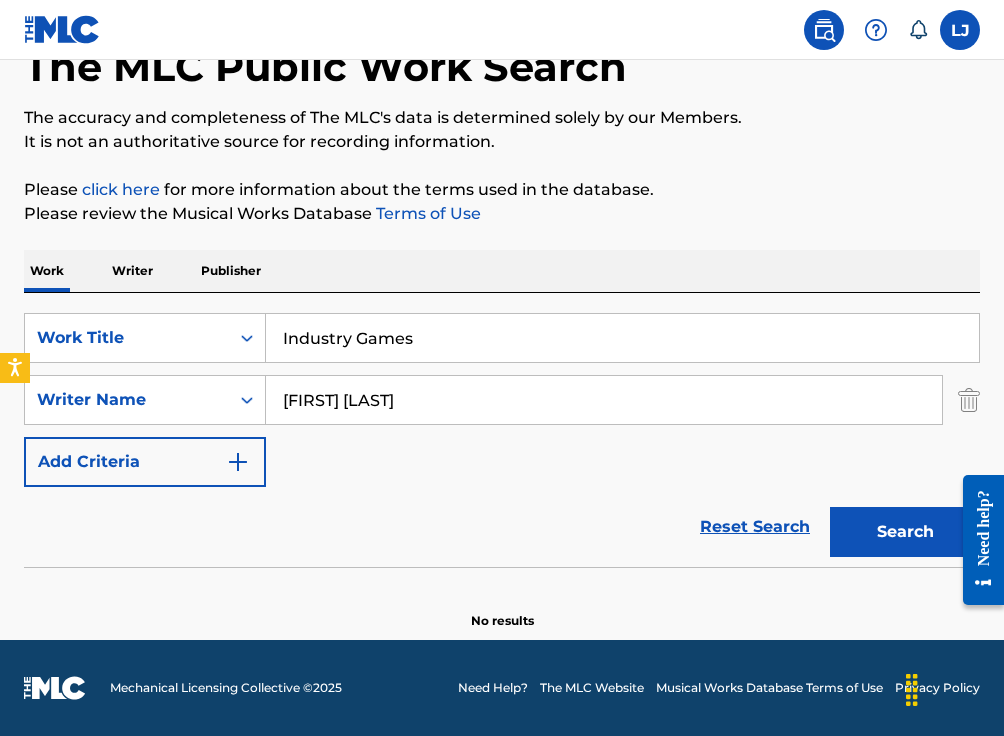 click on "Search" at bounding box center [905, 532] 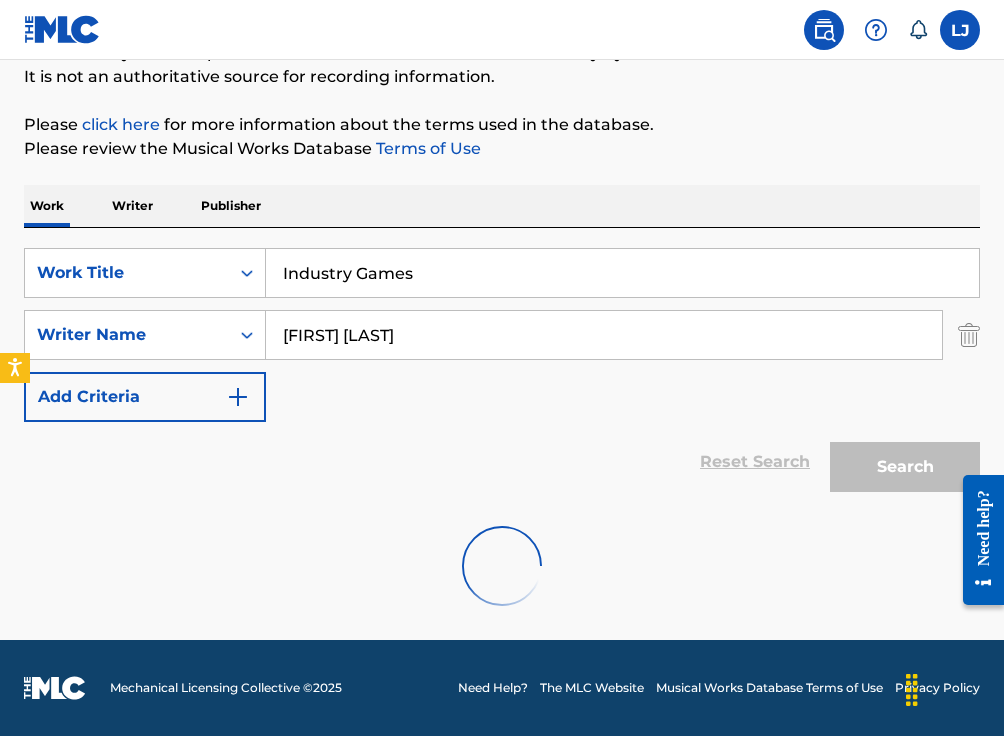 scroll, scrollTop: 122, scrollLeft: 0, axis: vertical 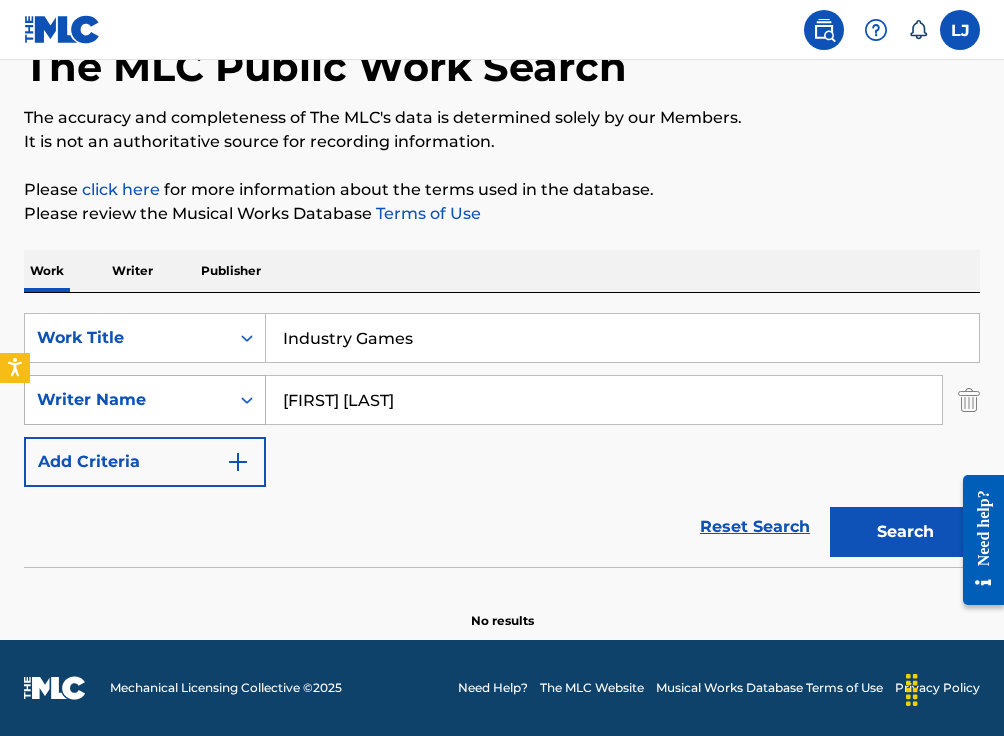 drag, startPoint x: 324, startPoint y: 402, endPoint x: 264, endPoint y: 396, distance: 60.299255 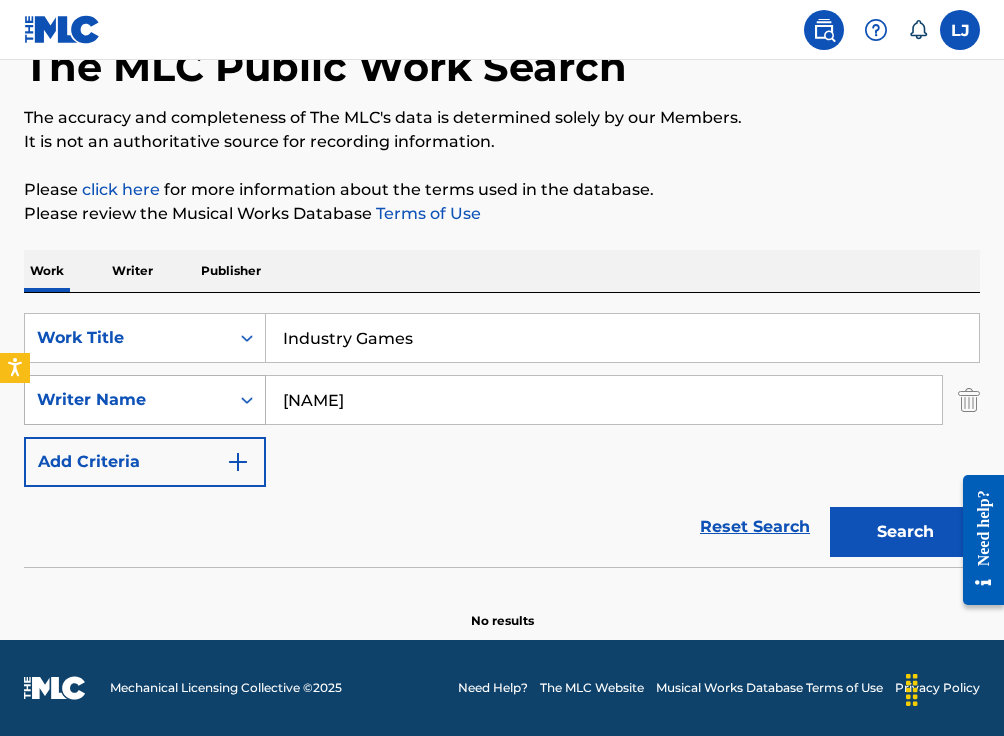 type on "Chika" 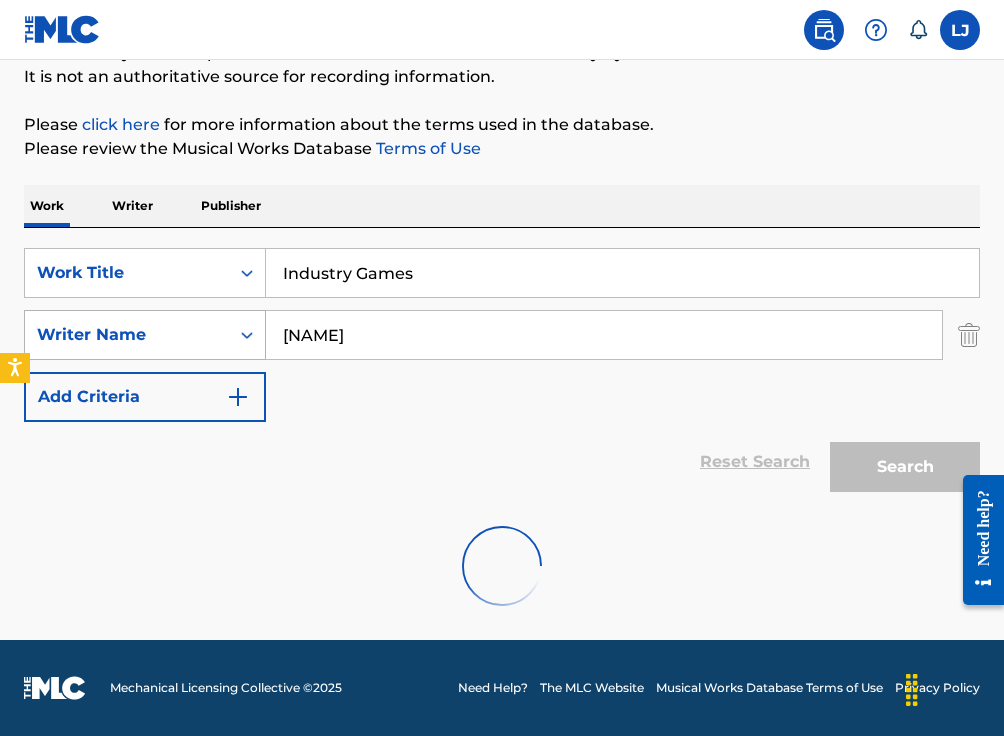 scroll, scrollTop: 352, scrollLeft: 0, axis: vertical 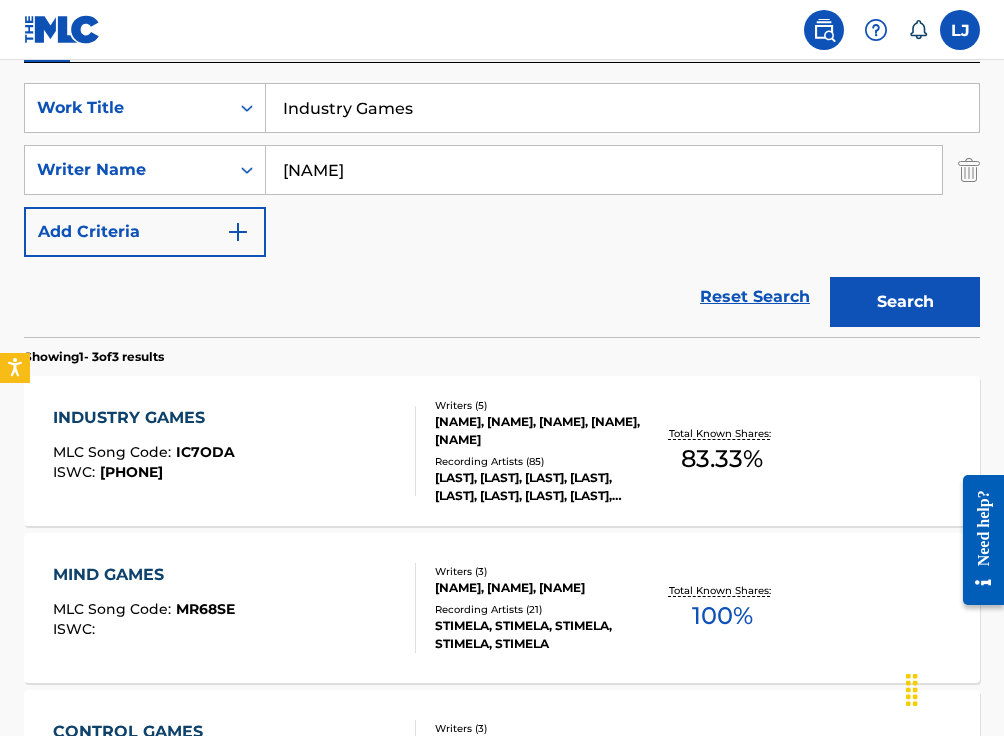 click on "INDUSTRY GAMES" at bounding box center [144, 418] 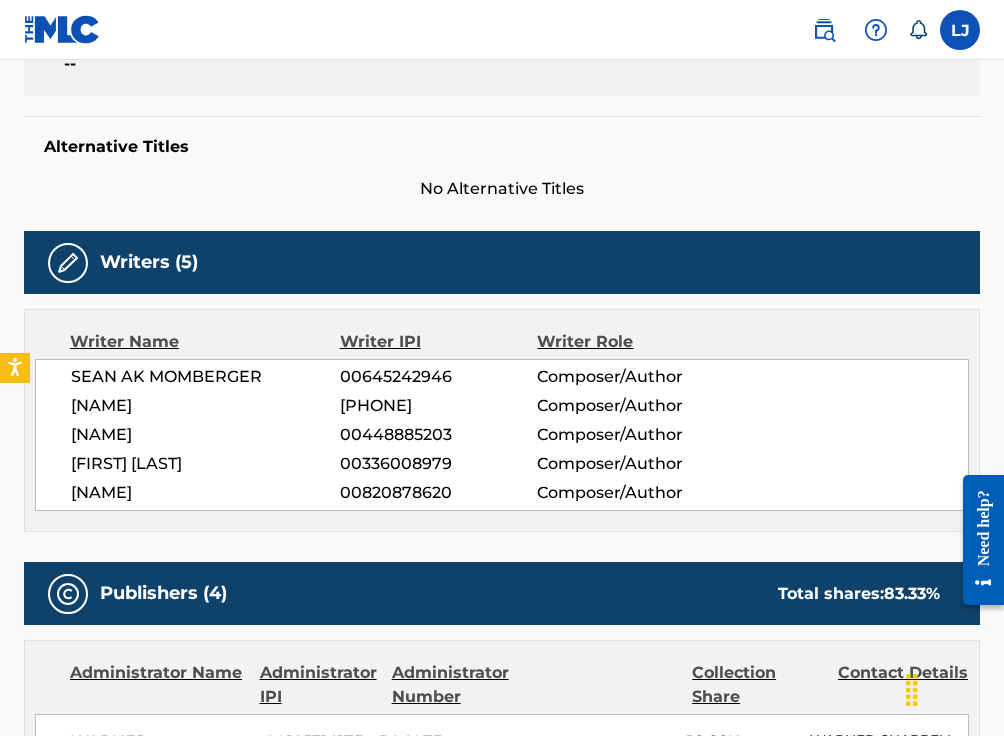 scroll, scrollTop: 504, scrollLeft: 0, axis: vertical 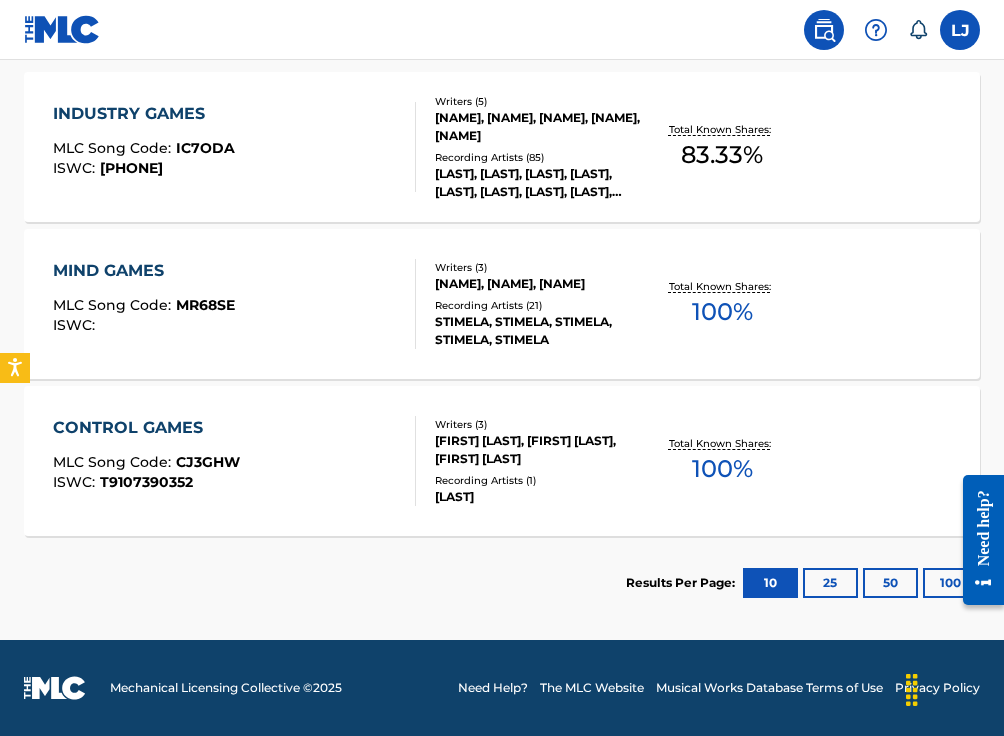 click on "25" at bounding box center [830, 583] 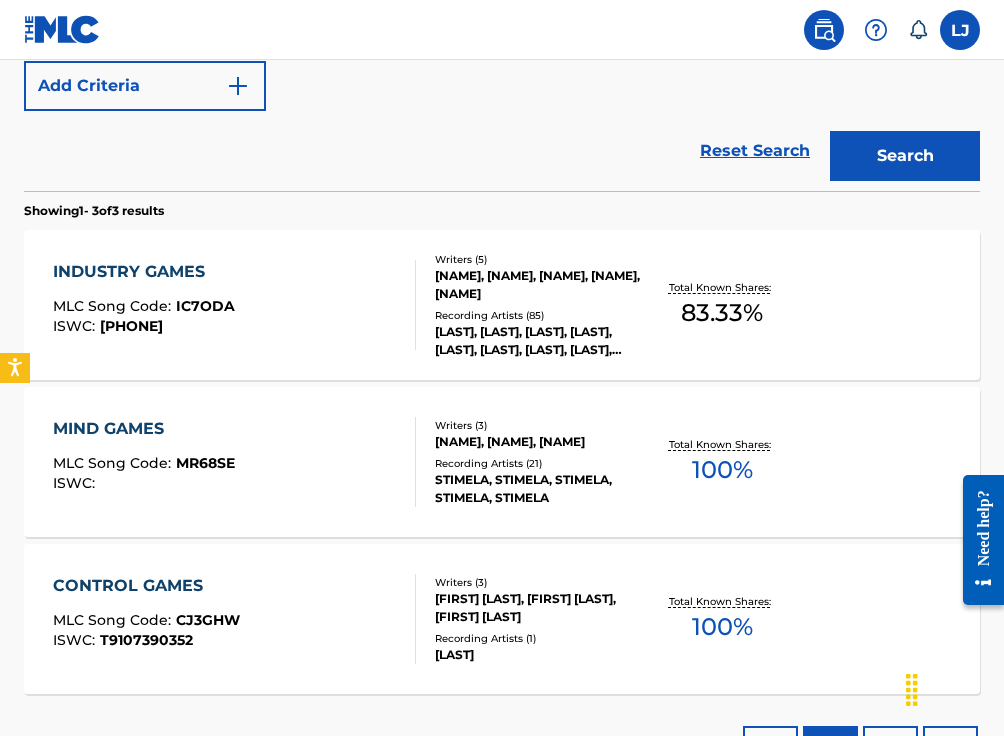 scroll, scrollTop: 656, scrollLeft: 0, axis: vertical 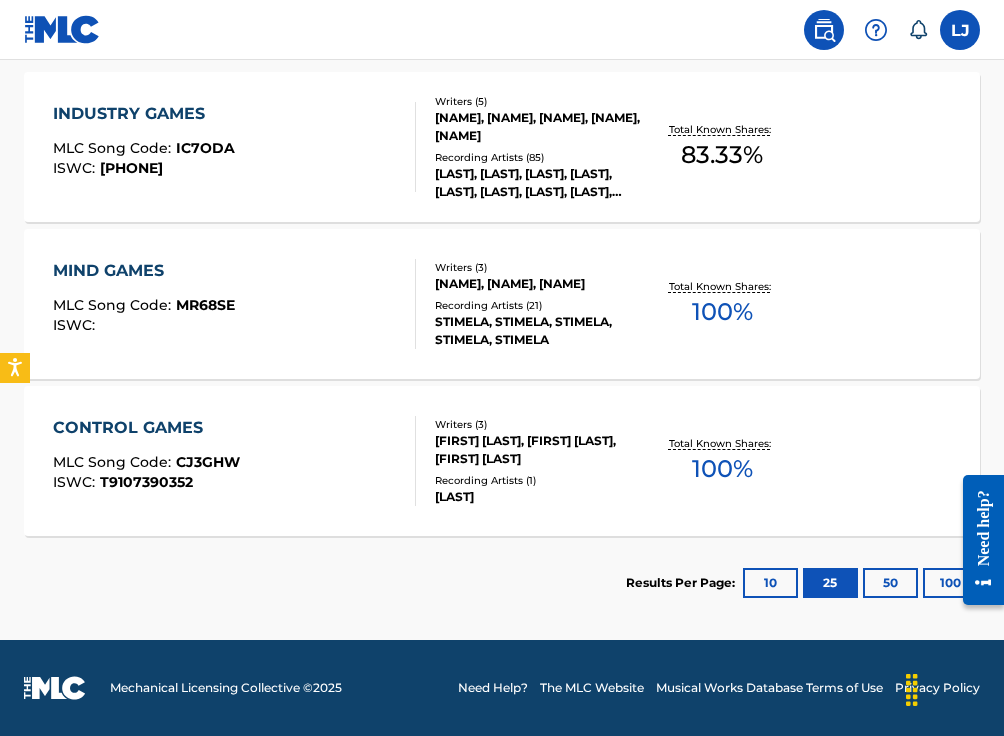 click on "Results Per Page: 10 25 50 100" at bounding box center [803, 583] 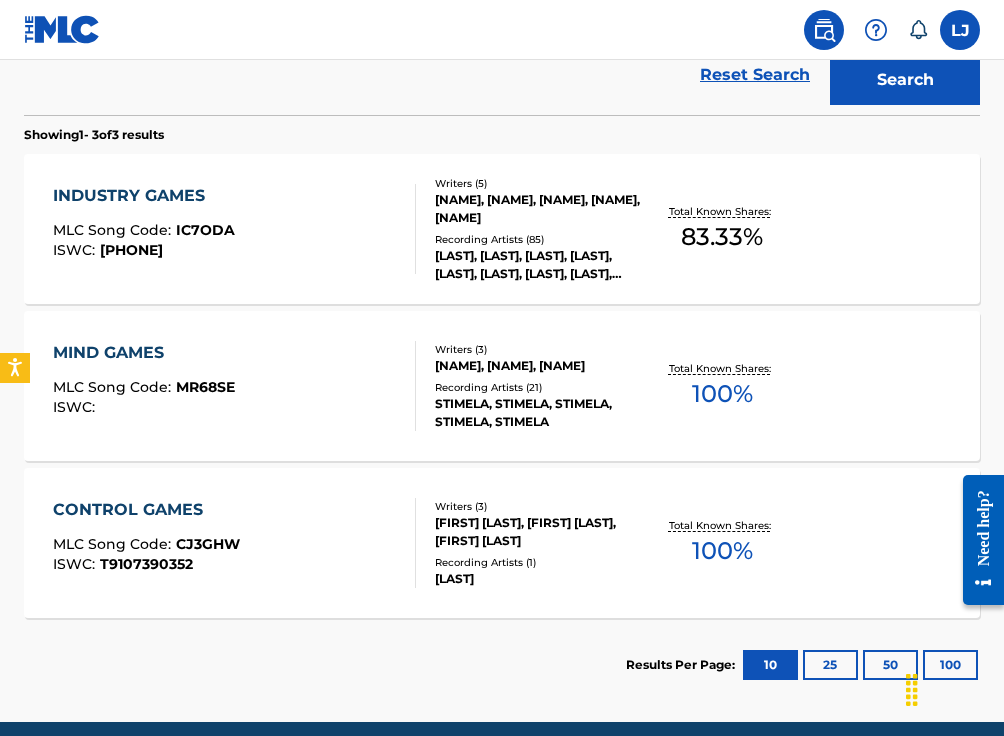 scroll, scrollTop: 578, scrollLeft: 0, axis: vertical 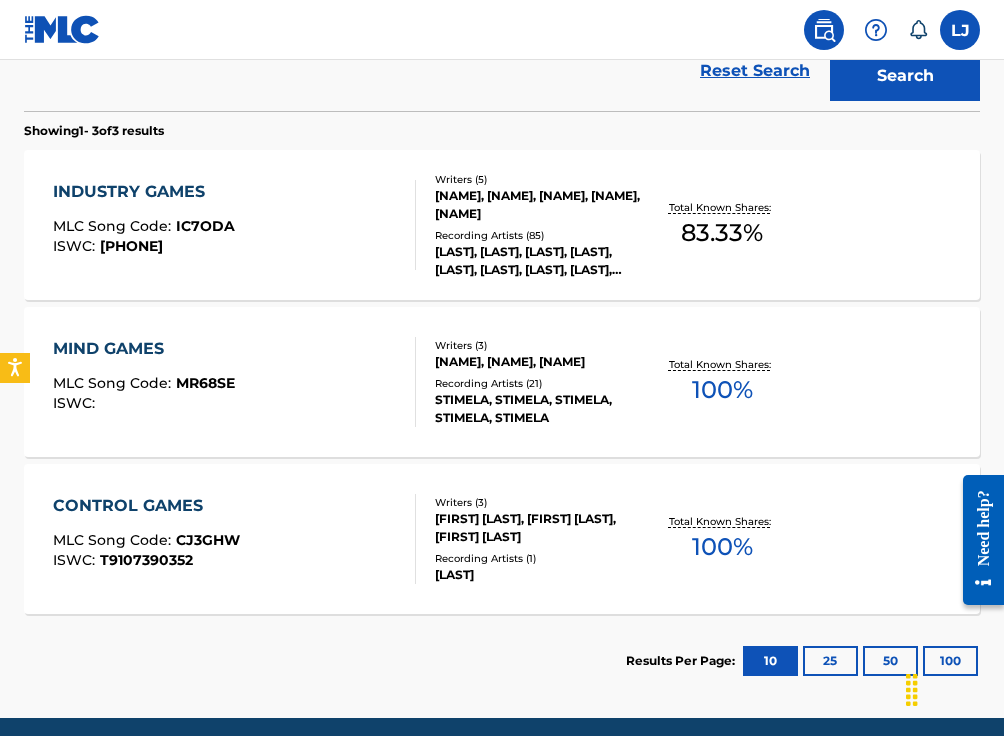 click on "25" at bounding box center (830, 661) 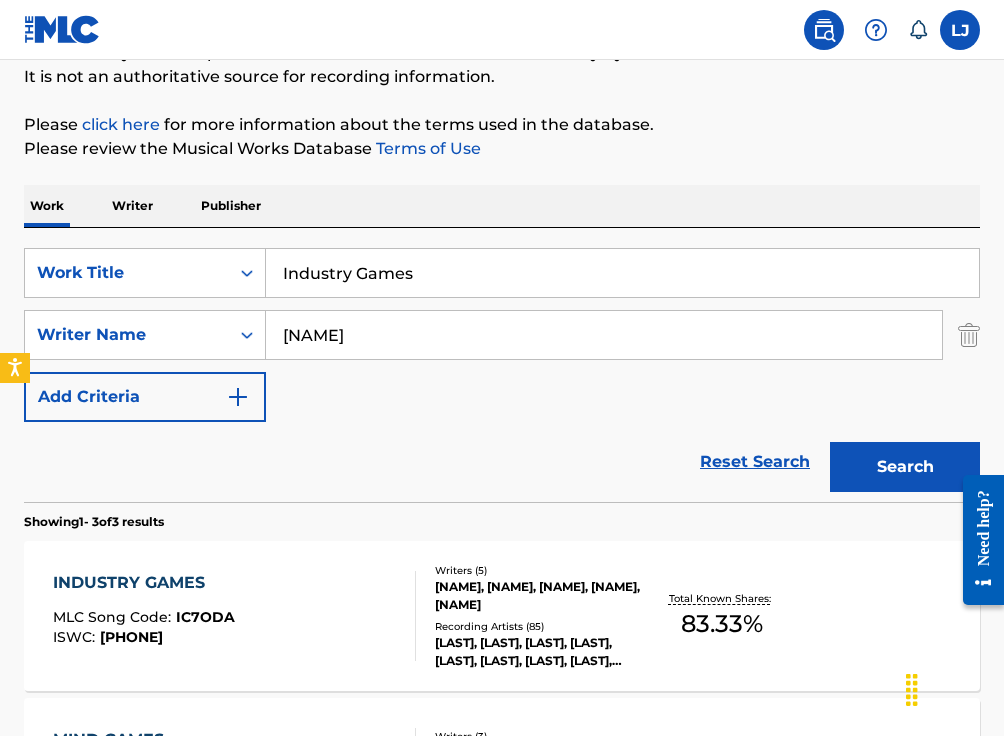 scroll, scrollTop: 578, scrollLeft: 0, axis: vertical 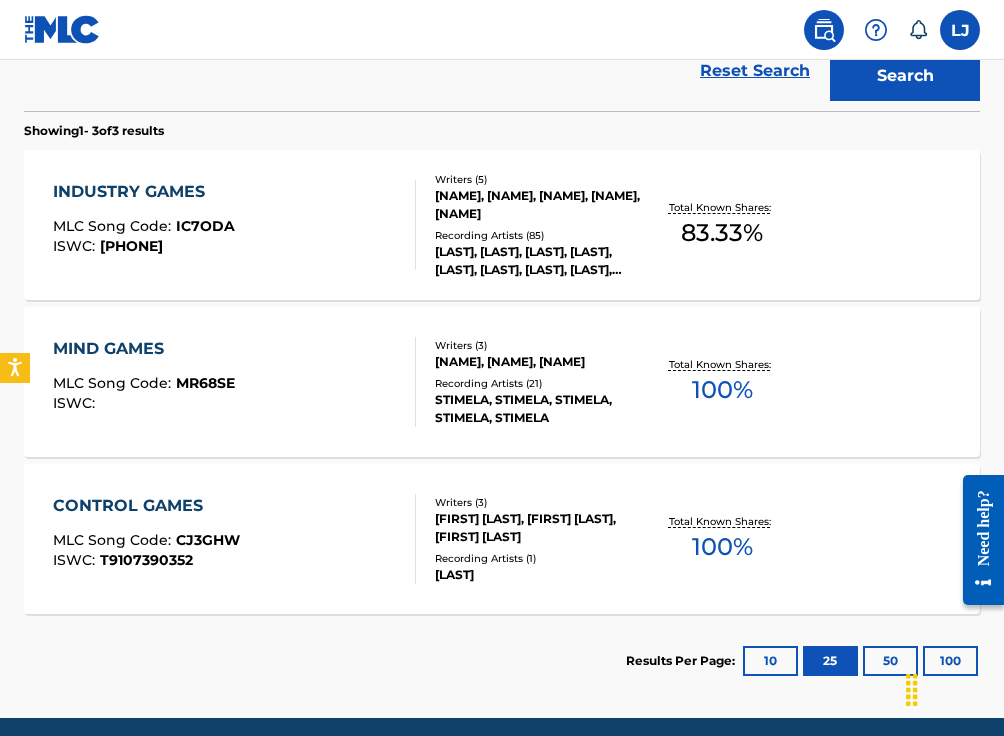 click on "10" at bounding box center [770, 661] 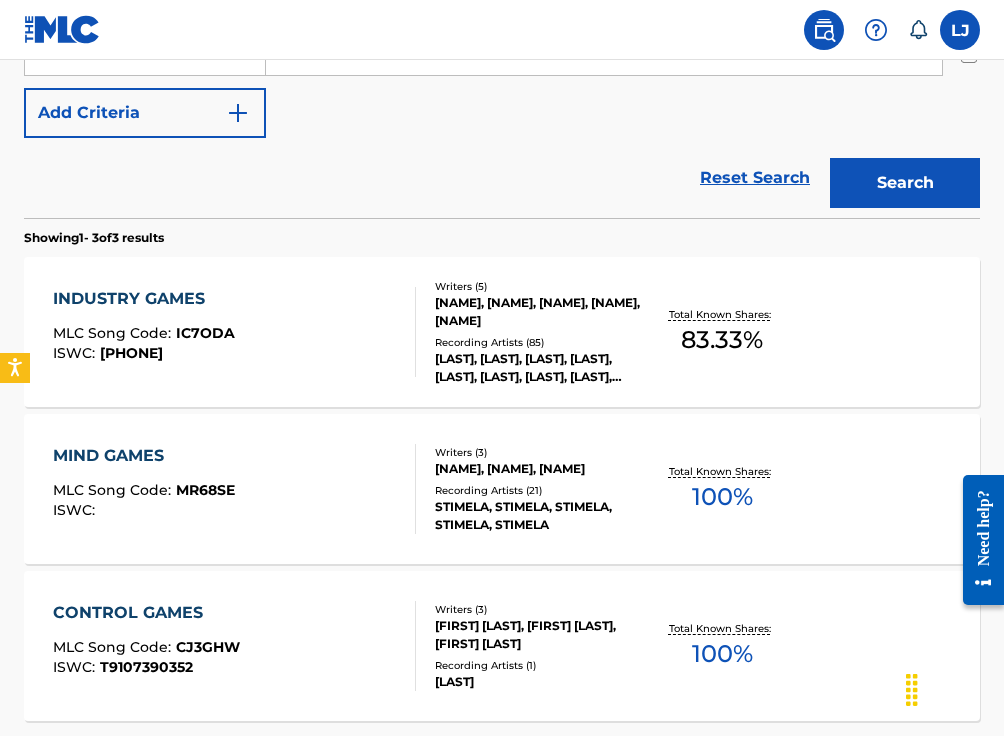 scroll, scrollTop: 438, scrollLeft: 0, axis: vertical 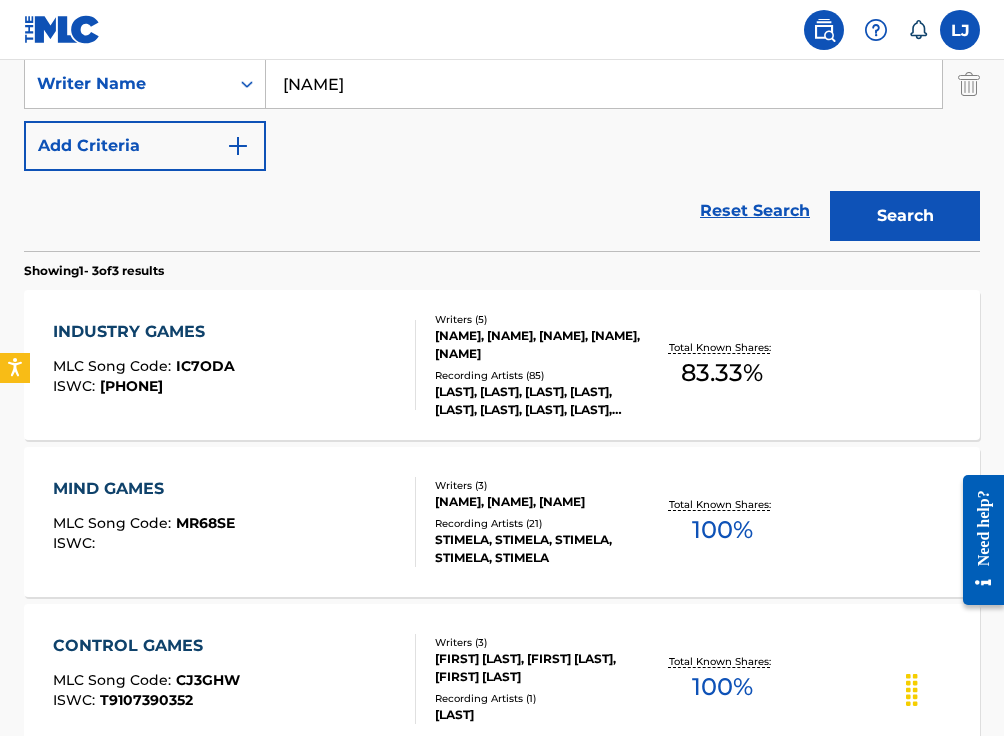 click on "INDUSTRY GAMES" at bounding box center (144, 332) 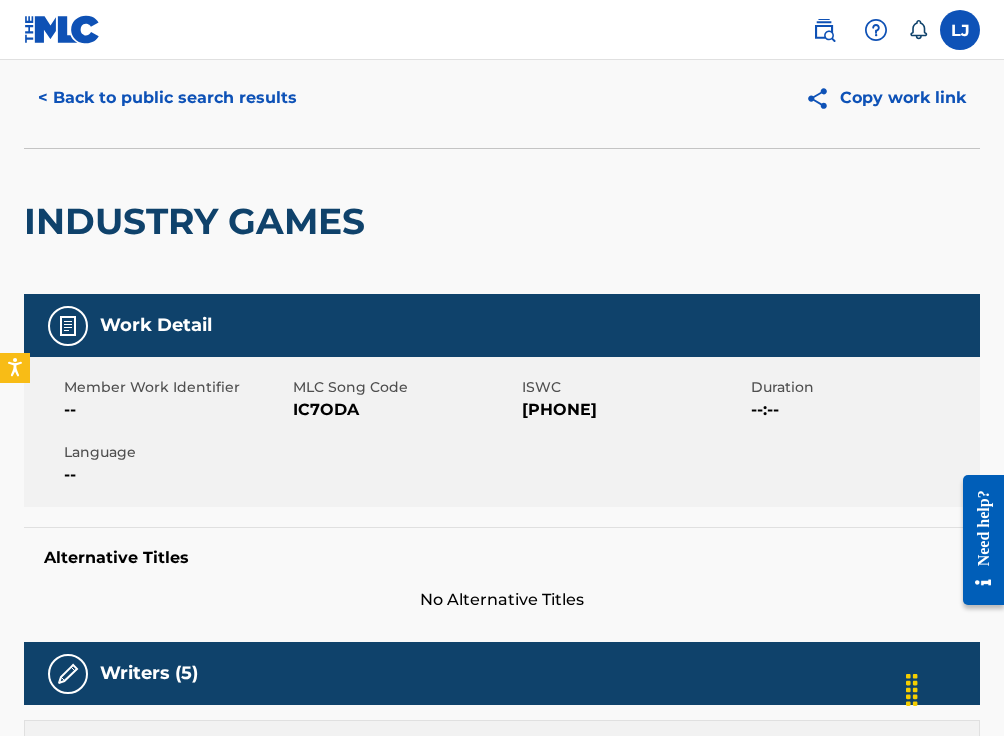 scroll, scrollTop: 77, scrollLeft: 0, axis: vertical 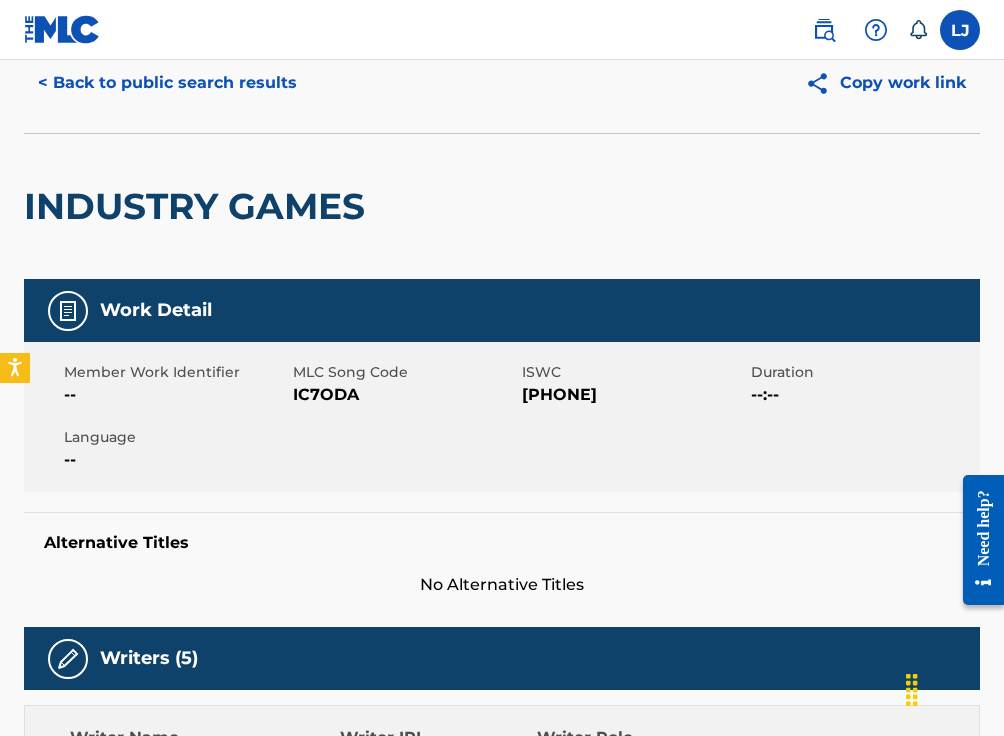 click on "< Back to public search results Copy work link" at bounding box center (502, 83) 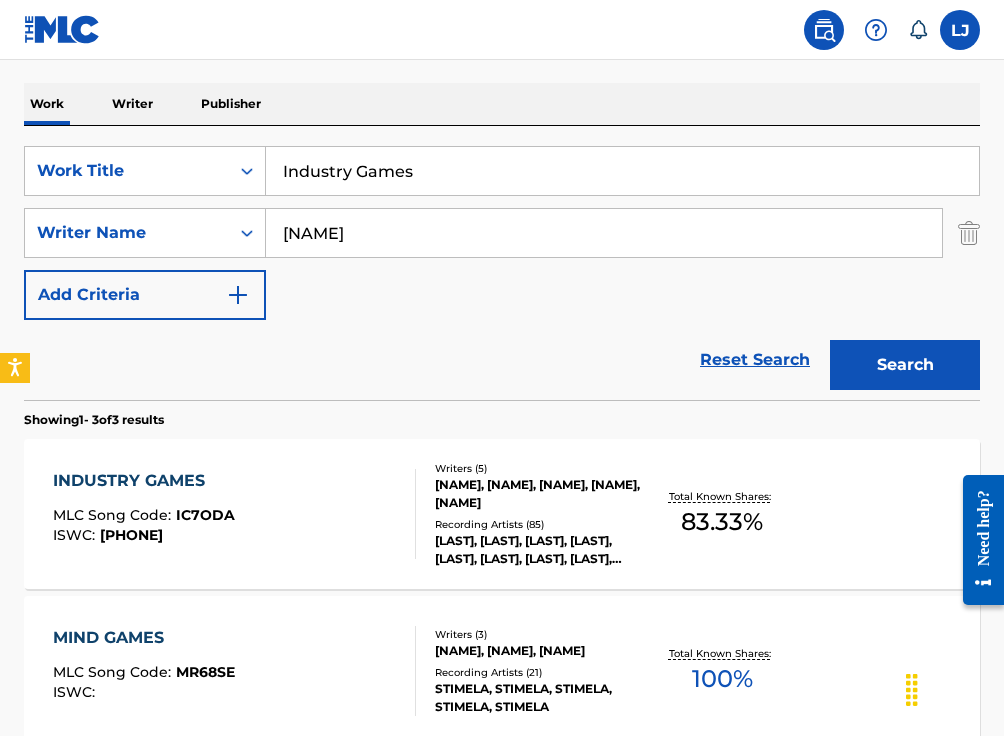 scroll, scrollTop: 277, scrollLeft: 0, axis: vertical 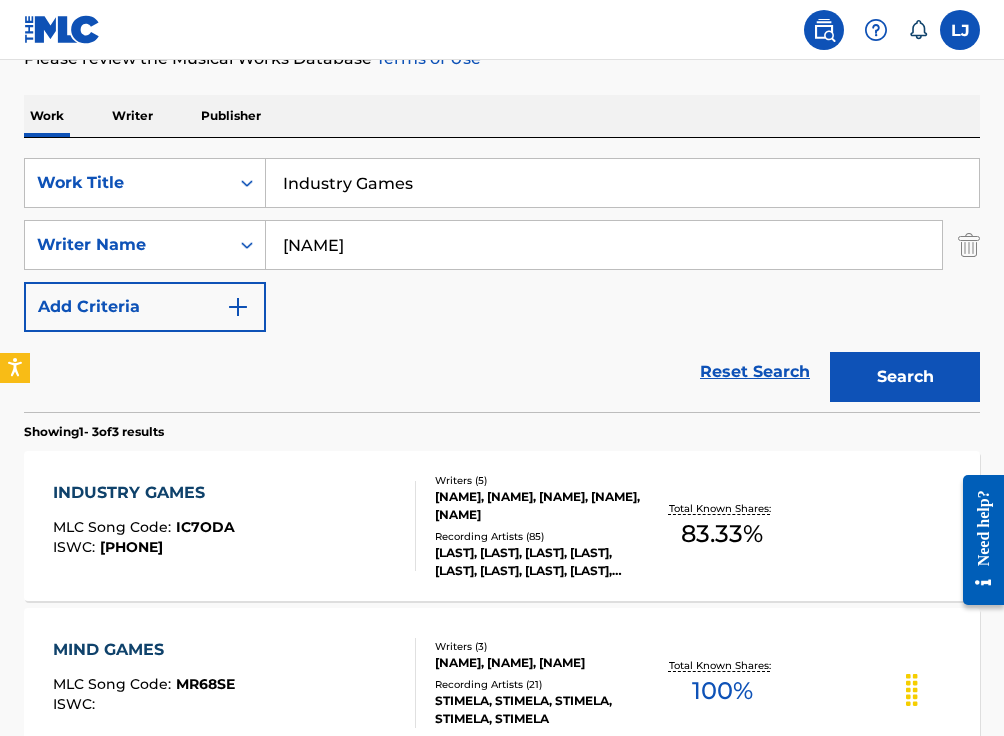 click on "Industry Games" at bounding box center (622, 183) 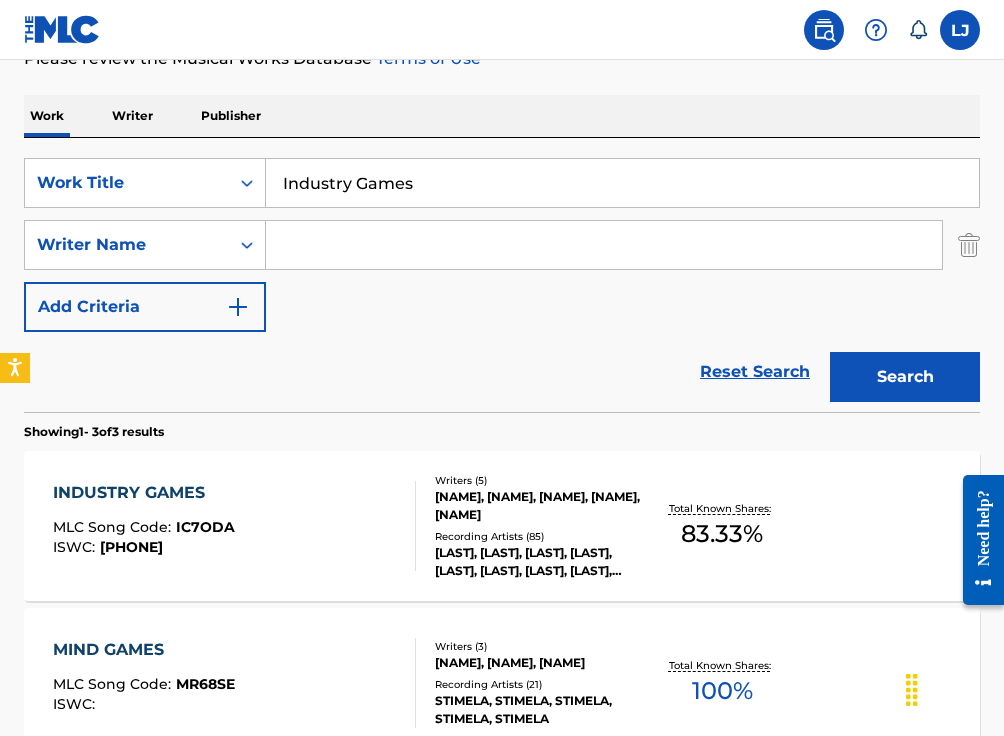 paste on "Radric Davis" 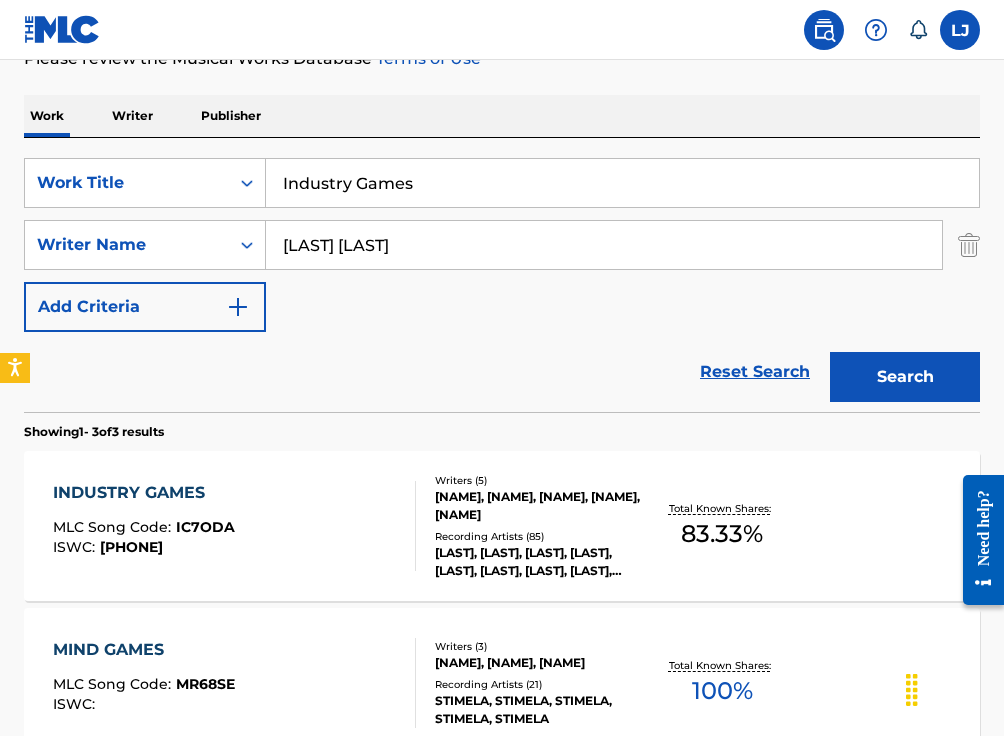 type on "Radric Davis" 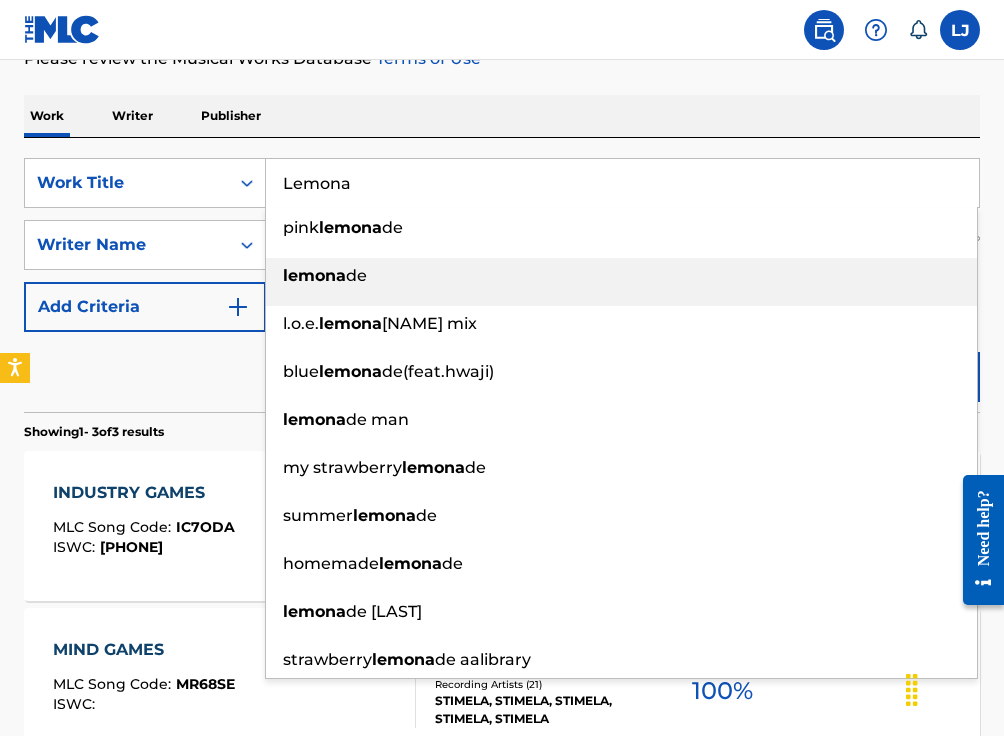 click on "lemona de" at bounding box center [621, 276] 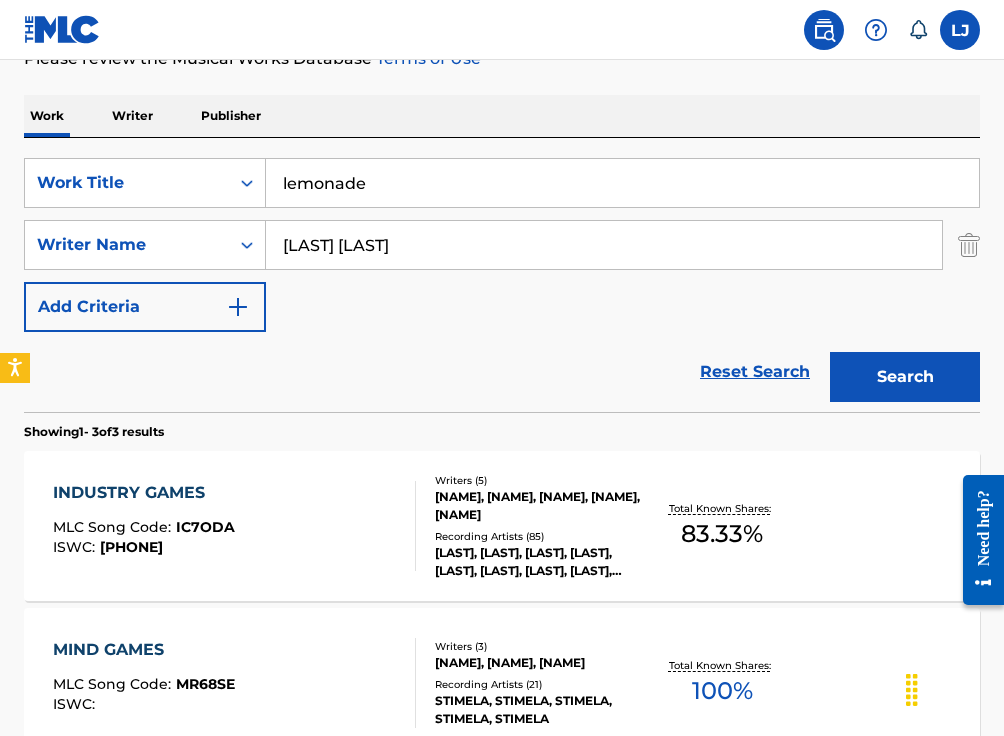 click on "Search" at bounding box center [905, 377] 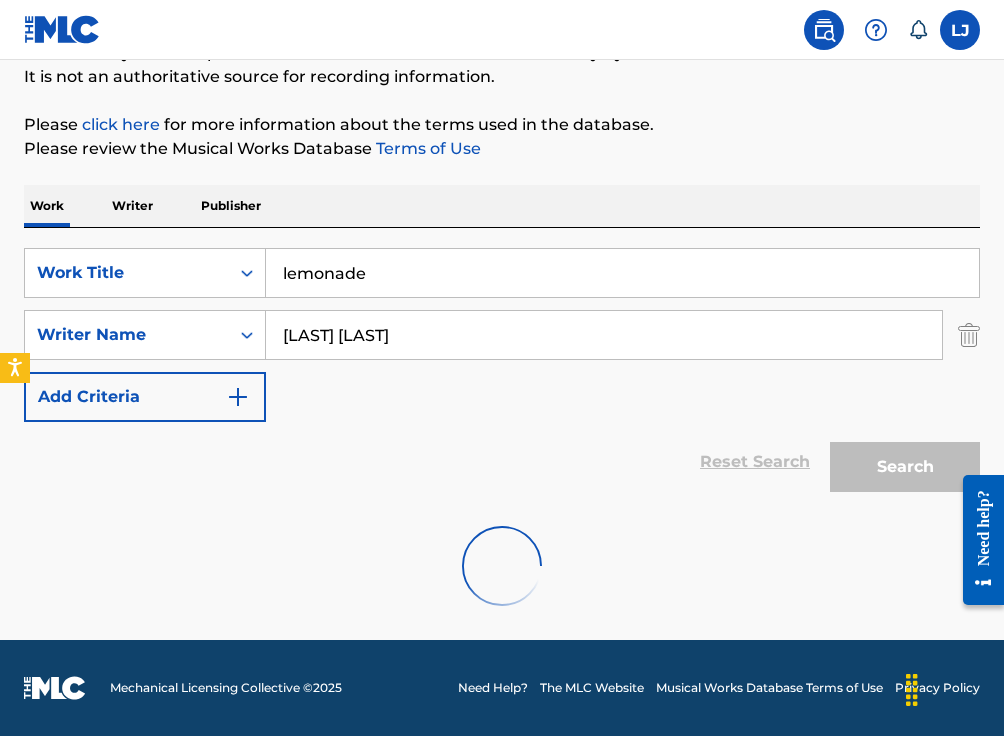 scroll, scrollTop: 277, scrollLeft: 0, axis: vertical 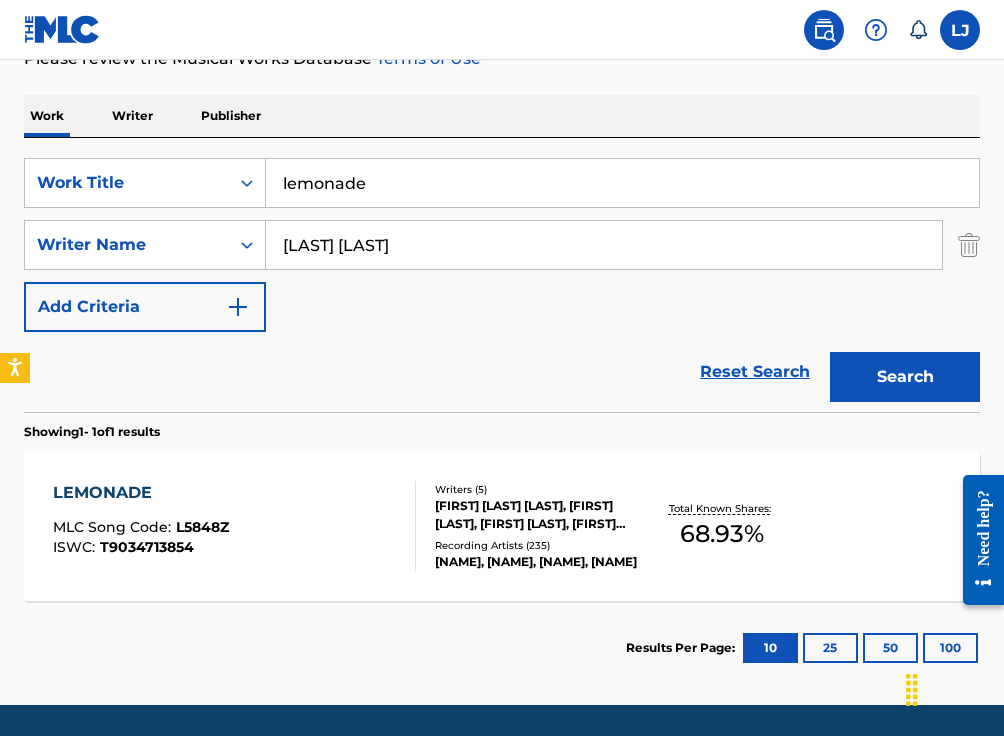 click on "25" at bounding box center (830, 648) 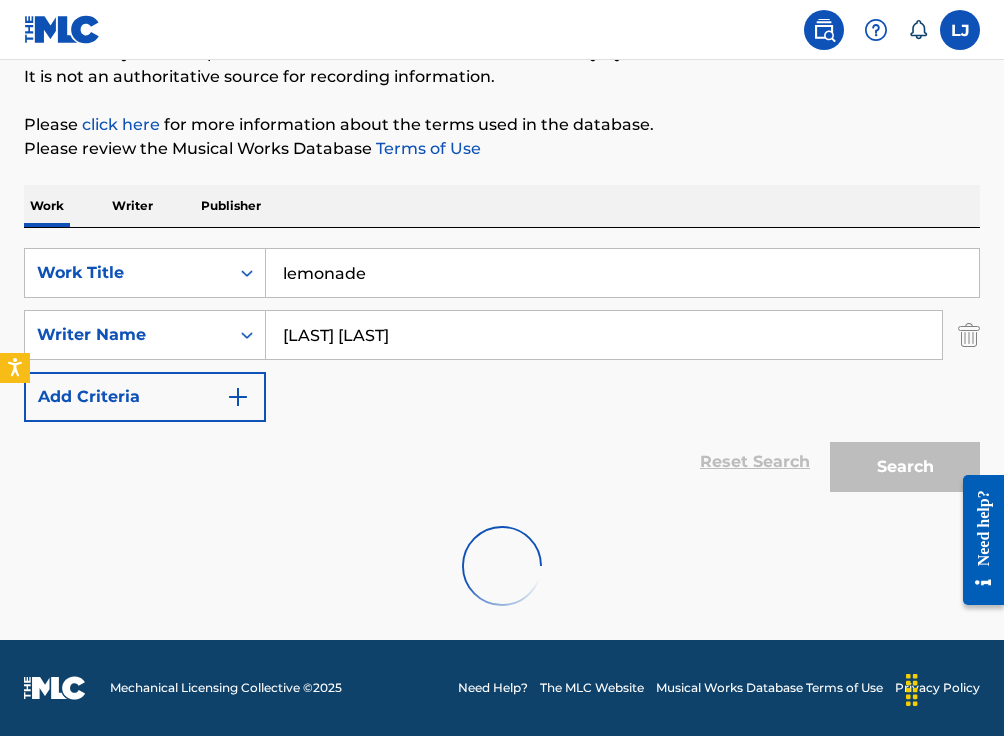 scroll, scrollTop: 277, scrollLeft: 0, axis: vertical 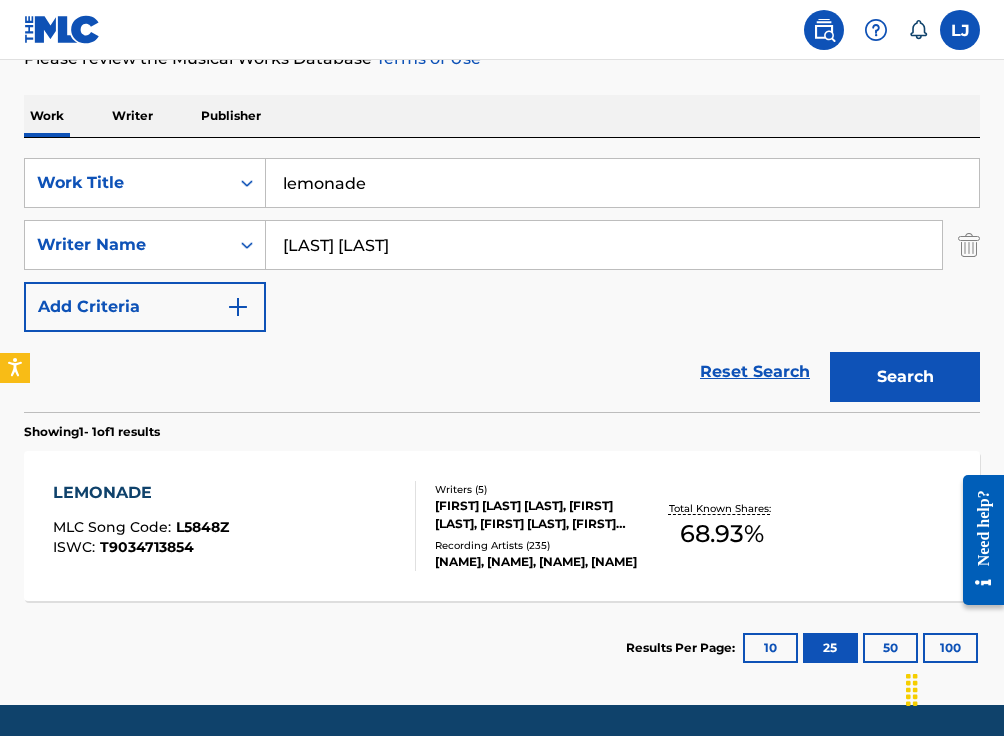 click on "LEMONADE" at bounding box center (141, 493) 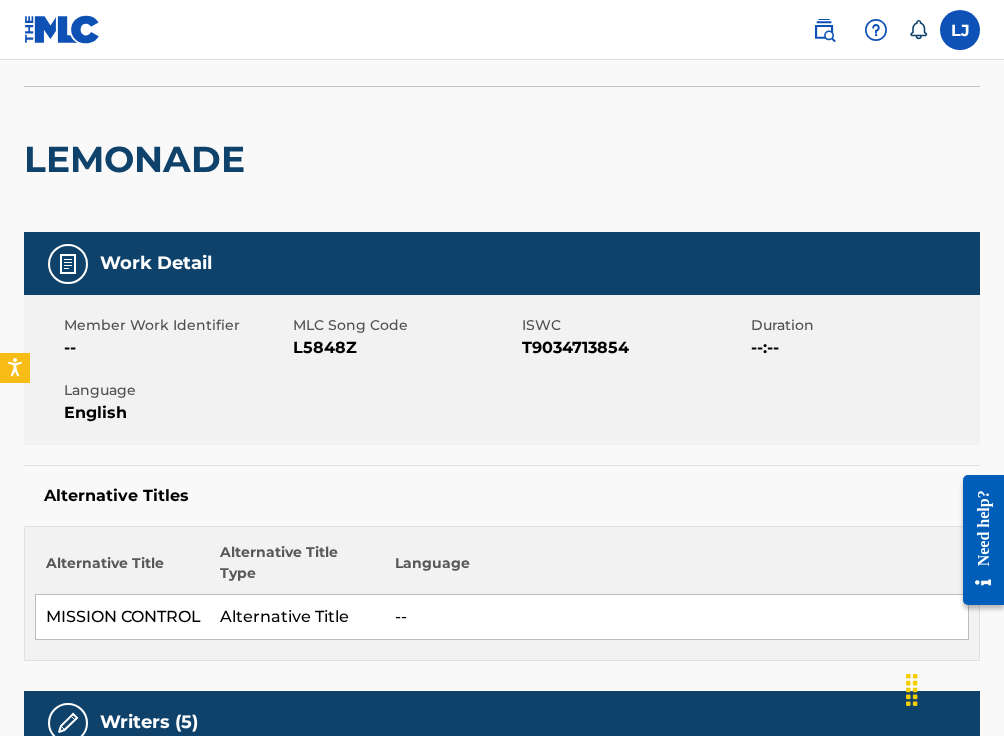 scroll, scrollTop: 0, scrollLeft: 0, axis: both 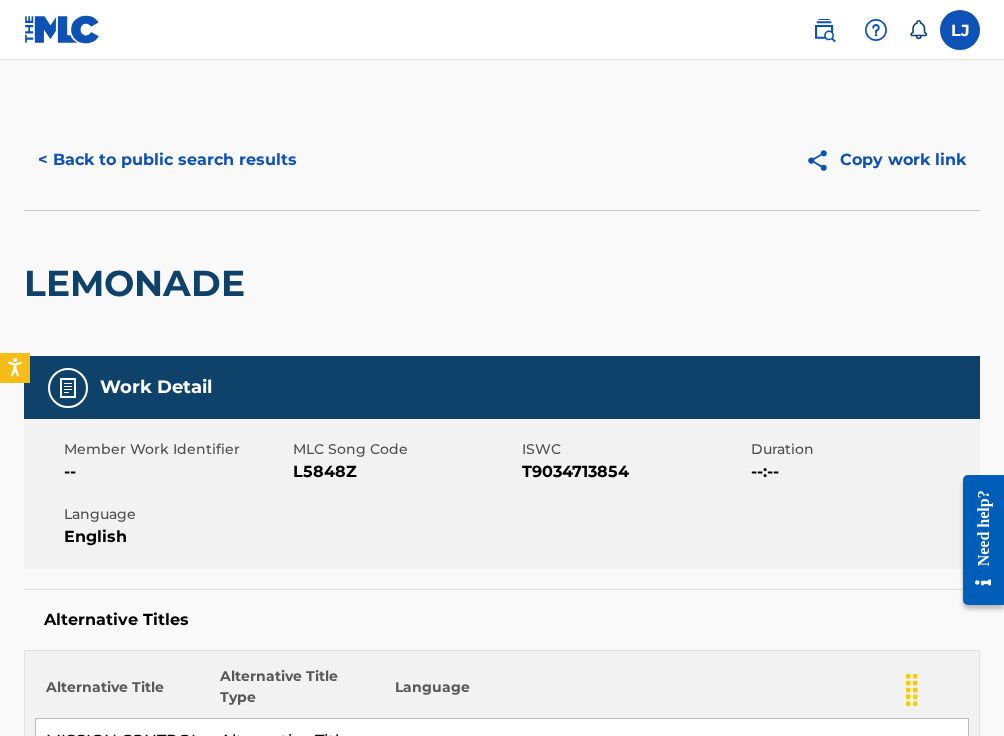 click on "< Back to public search results" at bounding box center [167, 160] 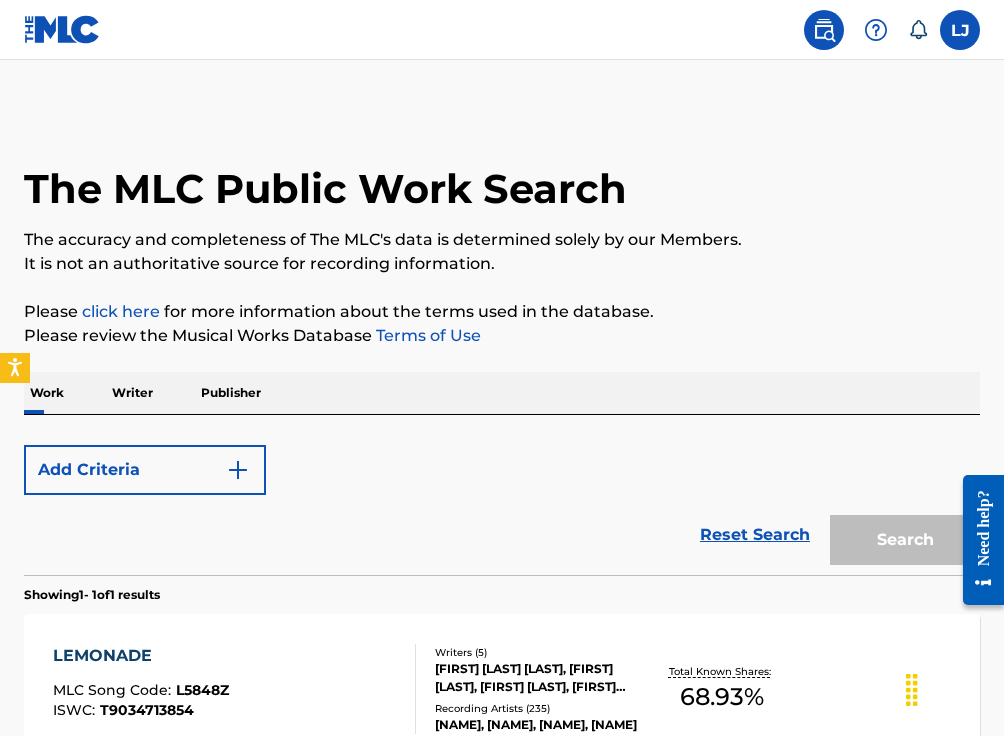 scroll, scrollTop: 228, scrollLeft: 0, axis: vertical 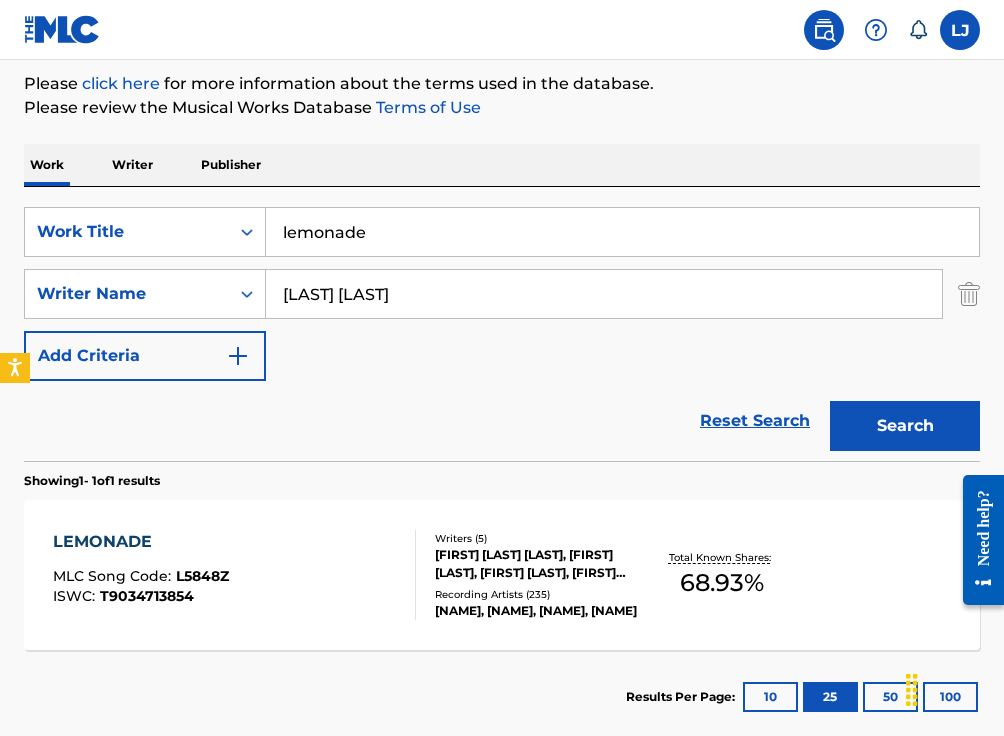 click on "lemonade" at bounding box center (622, 232) 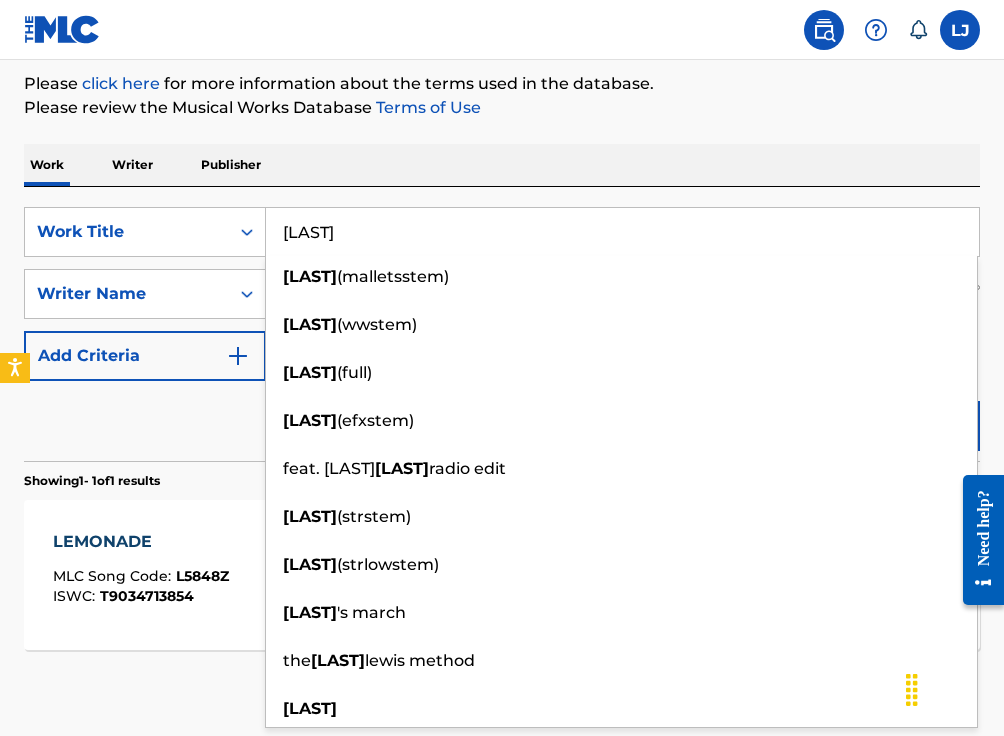 type on "Duckworth" 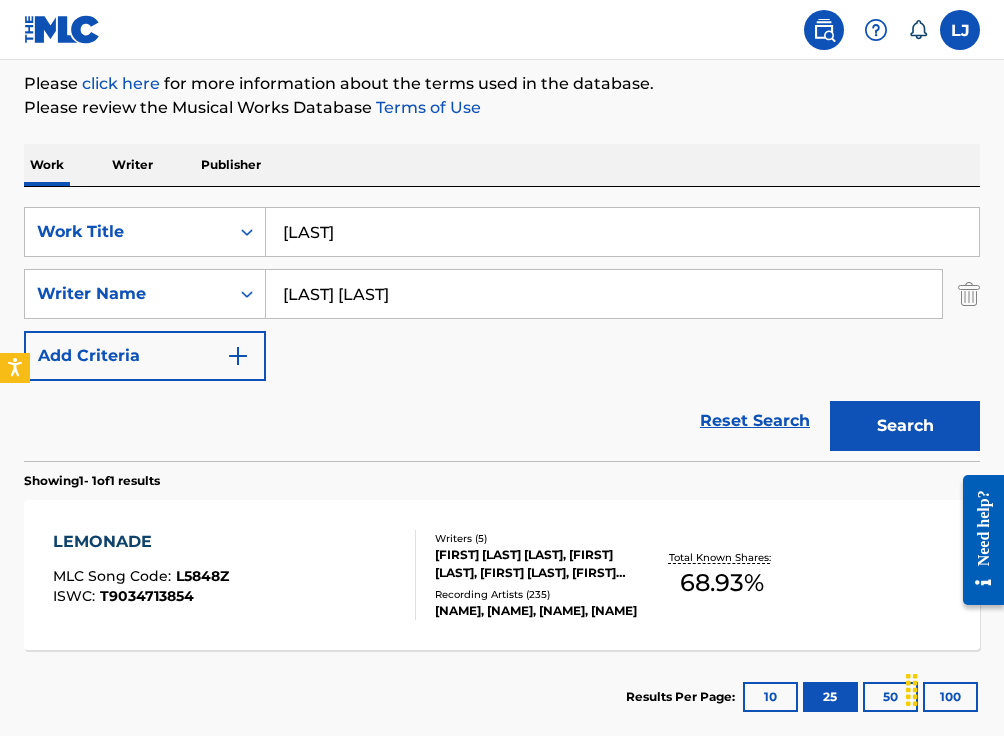 click on "Radric Davis" at bounding box center [604, 294] 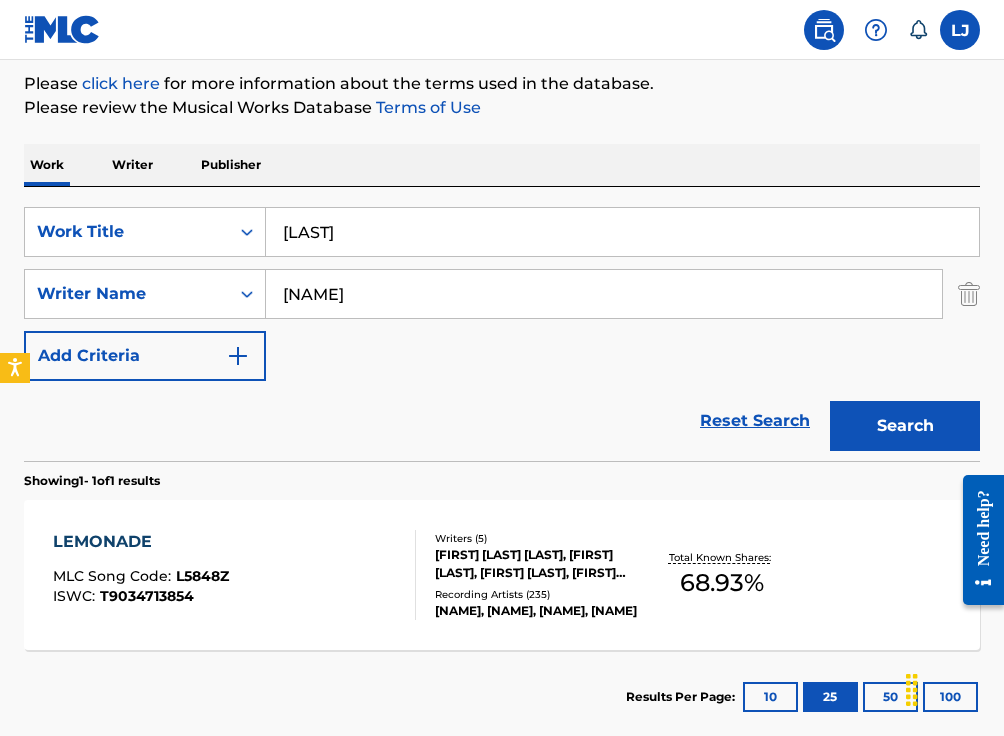 type on "Kendrick Duckworth" 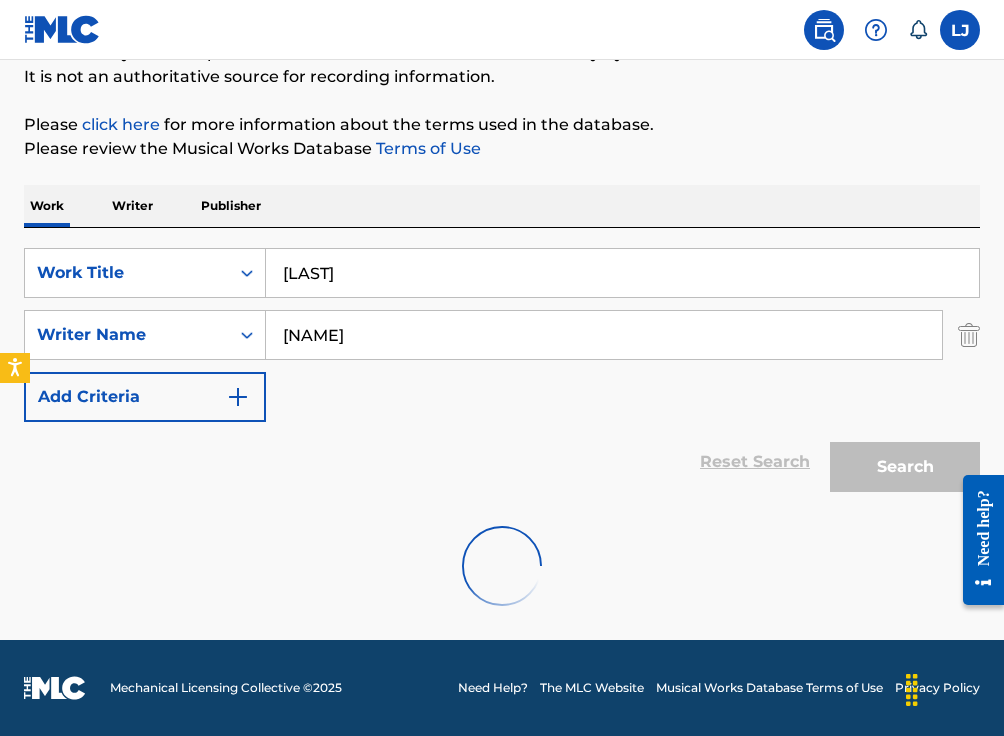 scroll, scrollTop: 228, scrollLeft: 0, axis: vertical 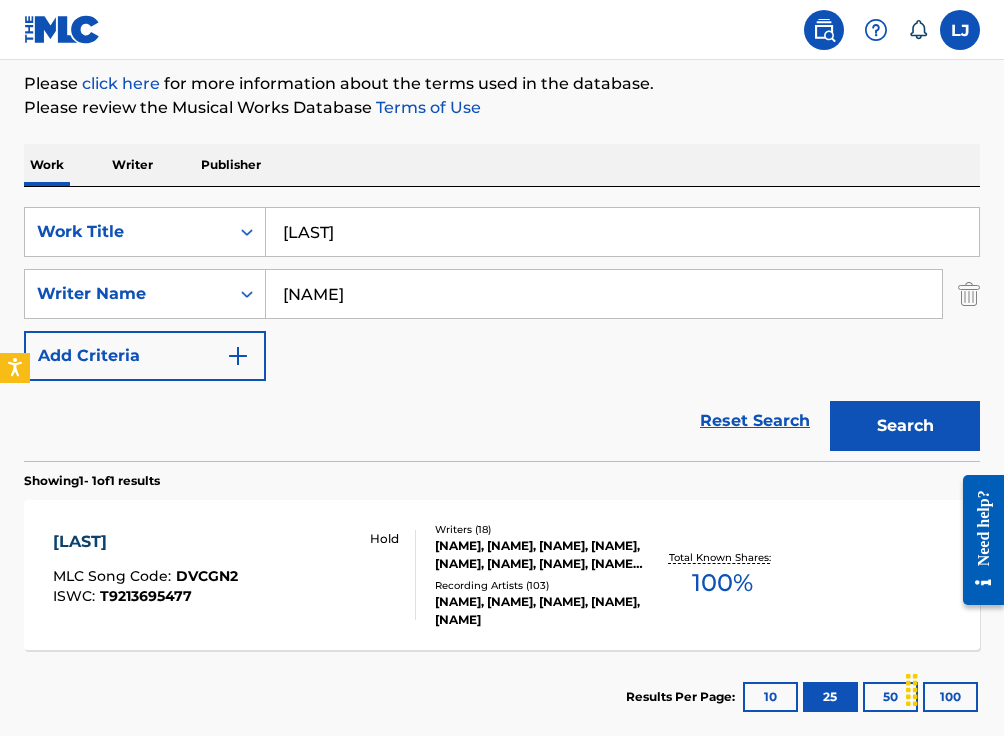 click on "DUCKWORTH" at bounding box center (145, 542) 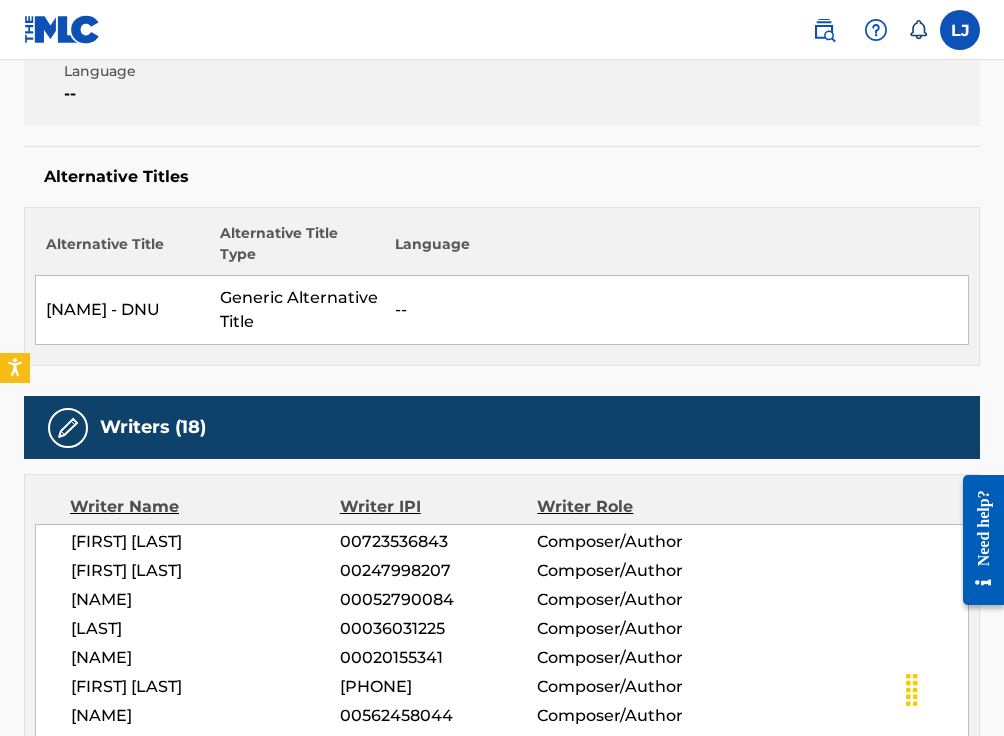 scroll, scrollTop: 0, scrollLeft: 0, axis: both 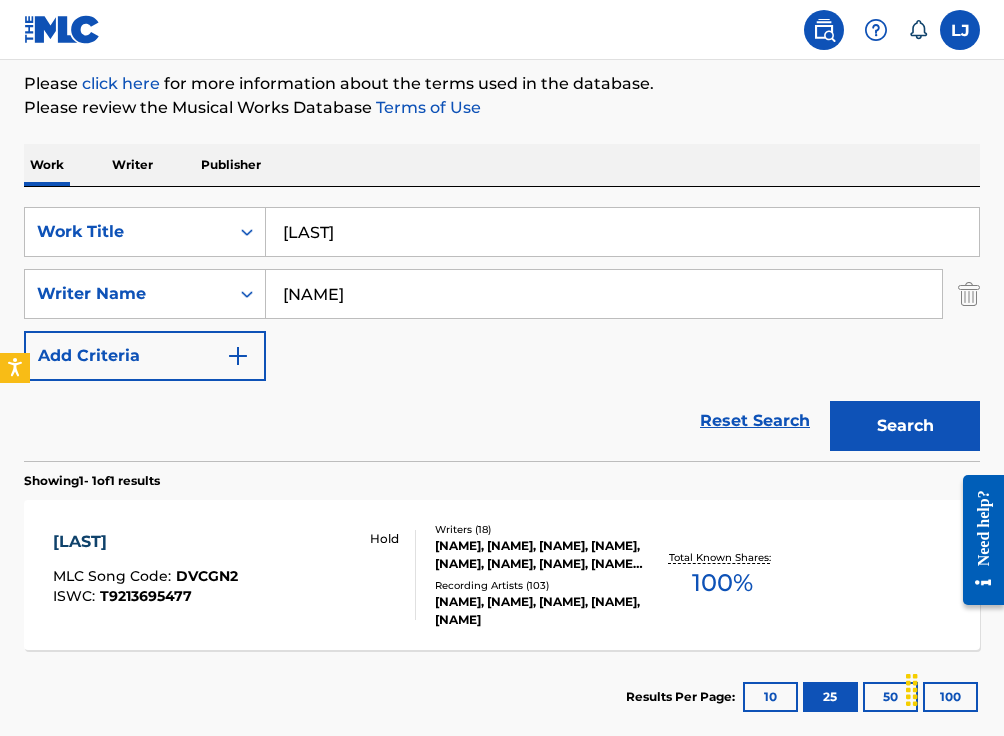 click on "Duckworth" at bounding box center [622, 232] 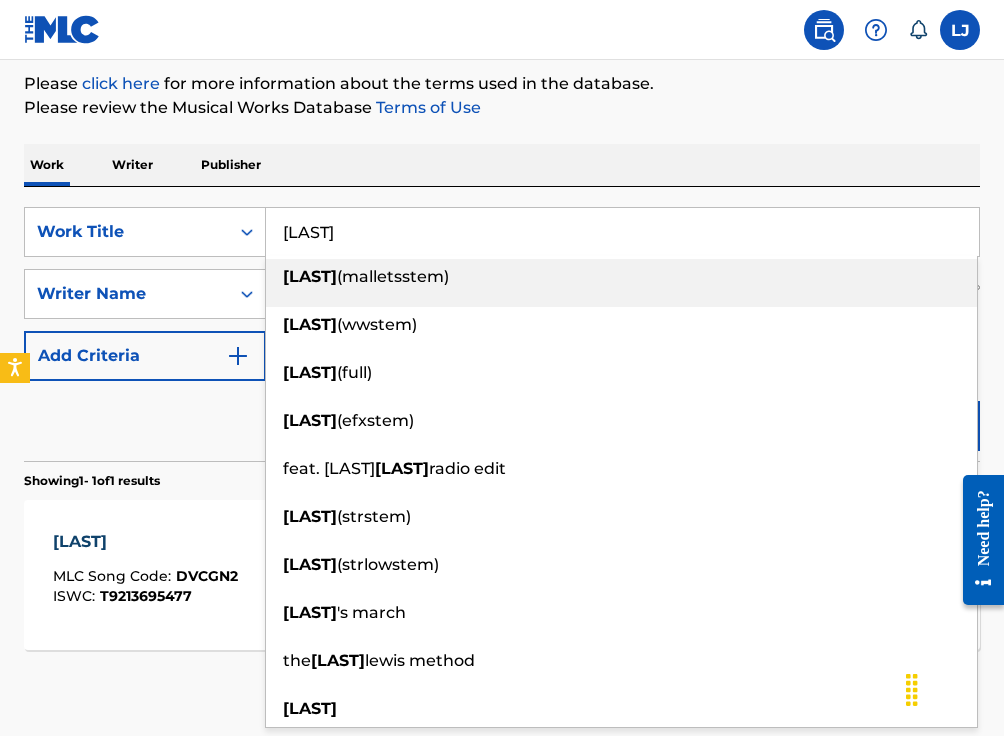 type on "d" 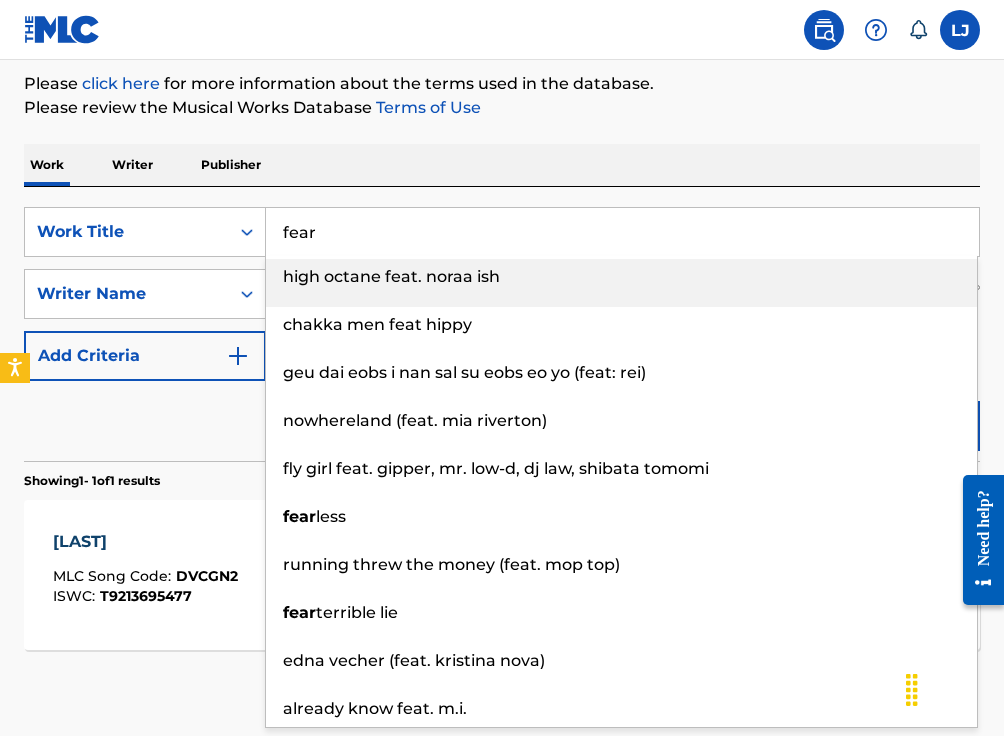 type on "high octane feat. noraa ish" 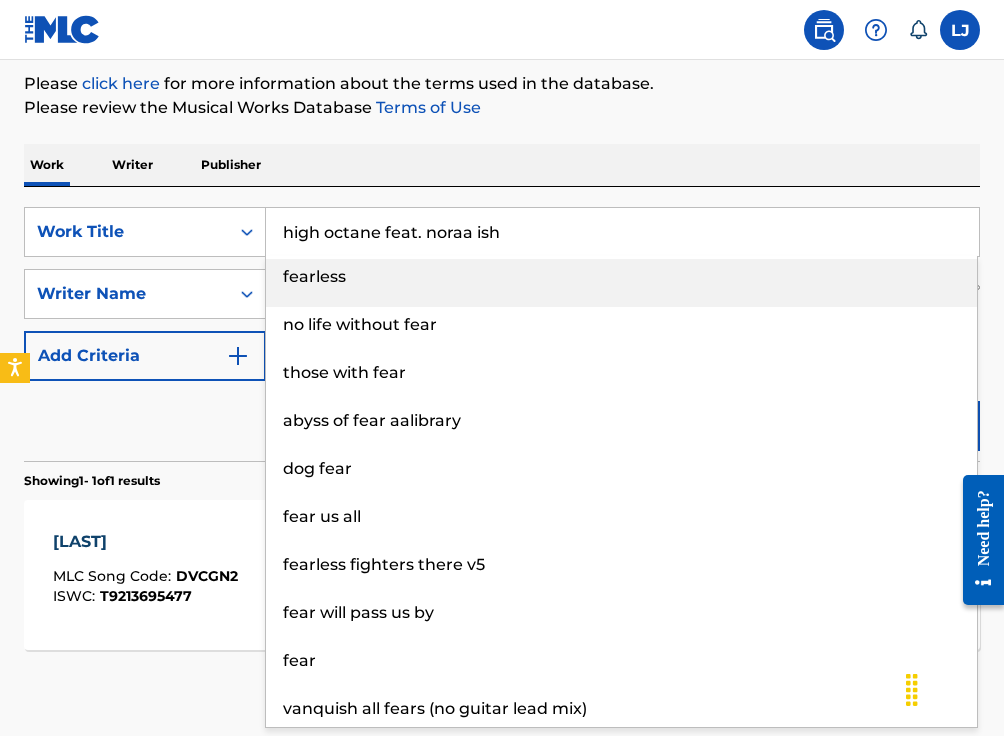 click on "high octane feat. noraa ish" at bounding box center [622, 232] 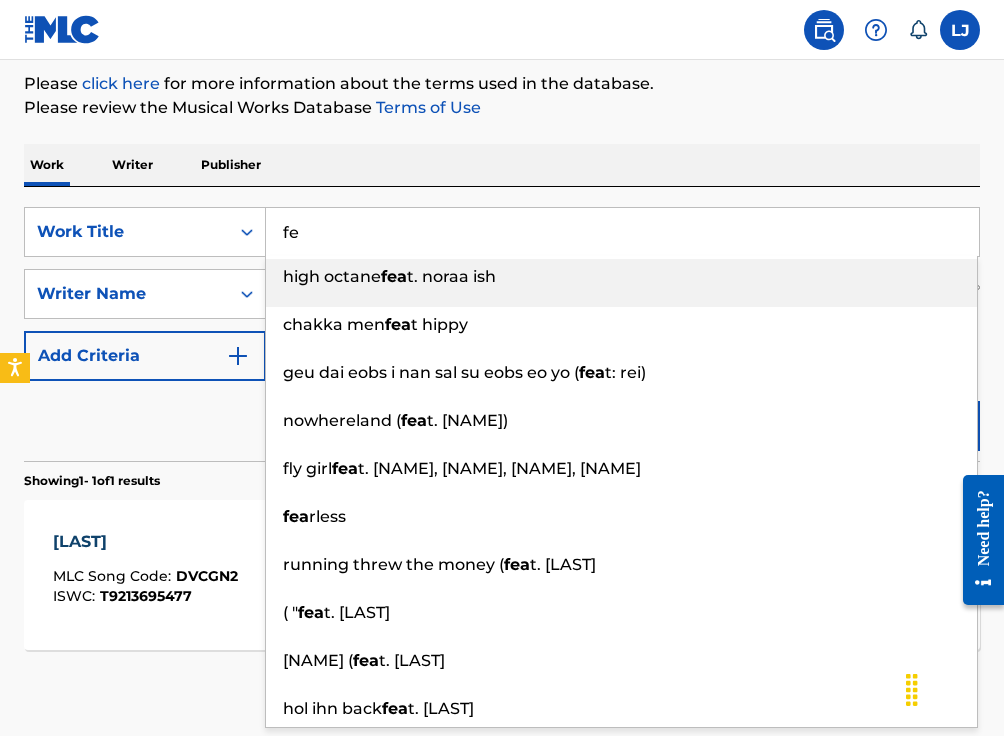 type on "f" 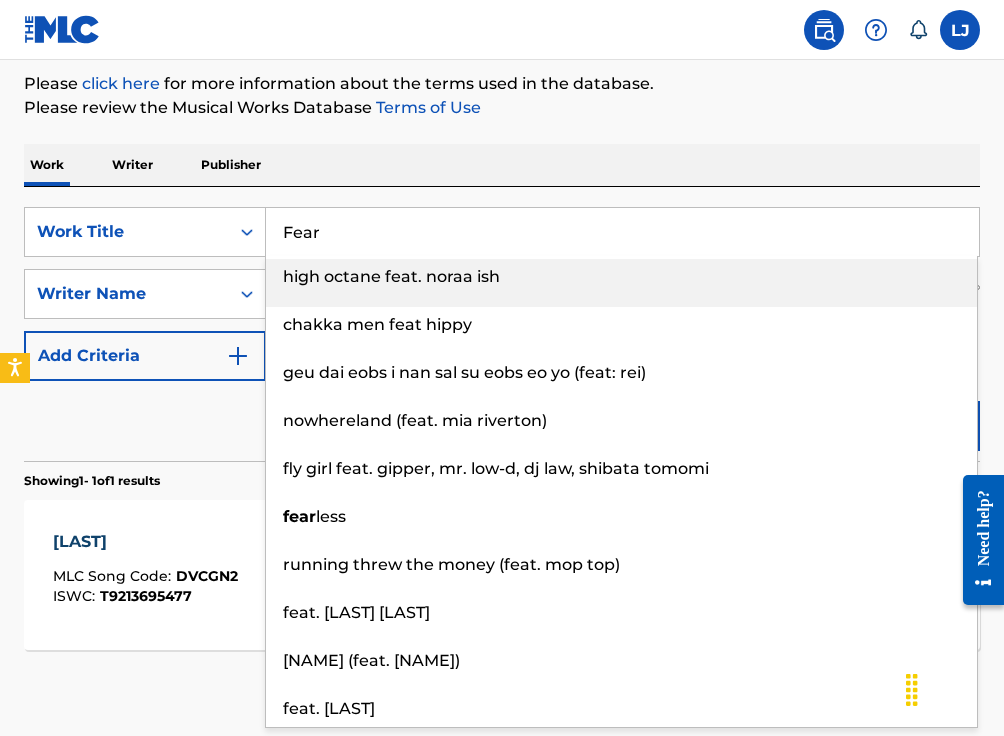 type on "fearless" 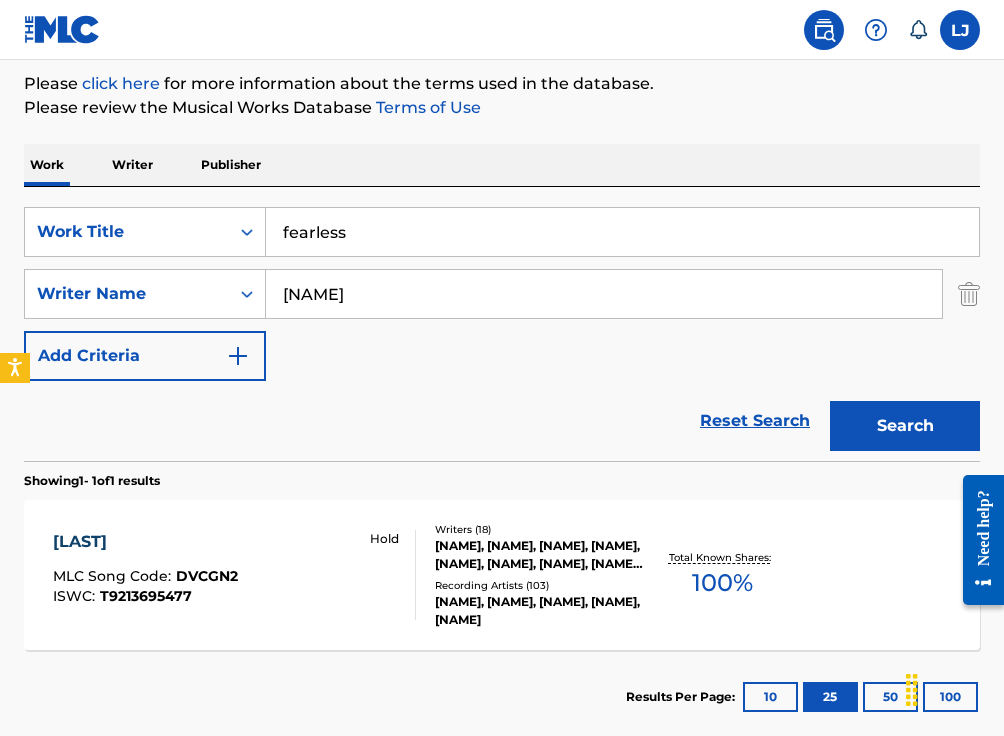 click on "fearless" at bounding box center (622, 232) 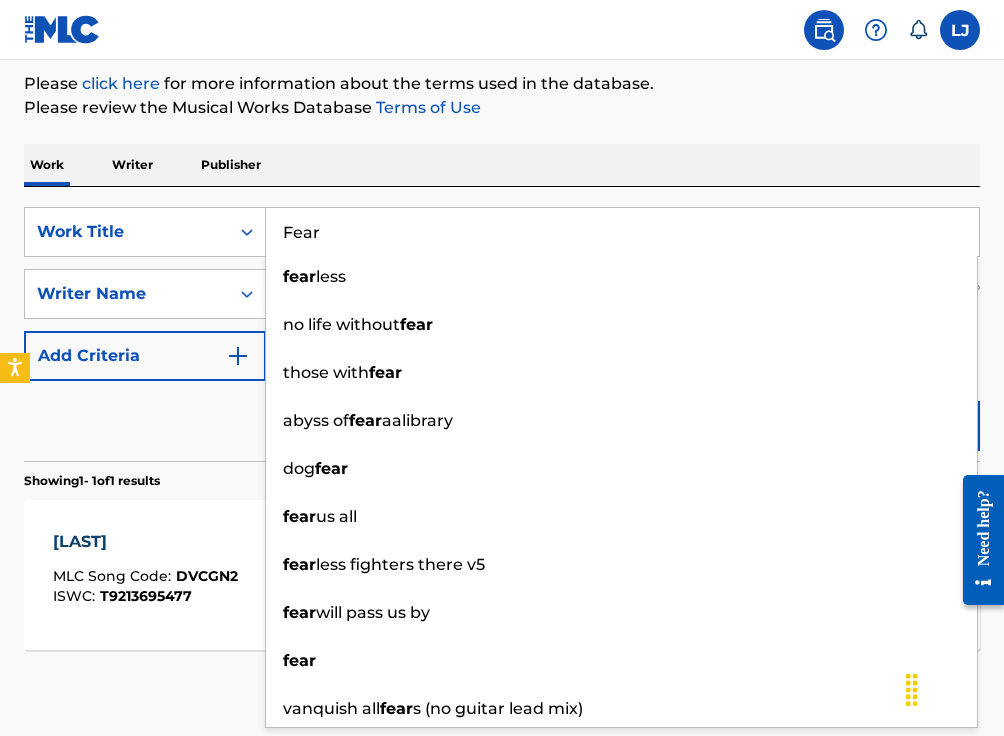 type on "Fear" 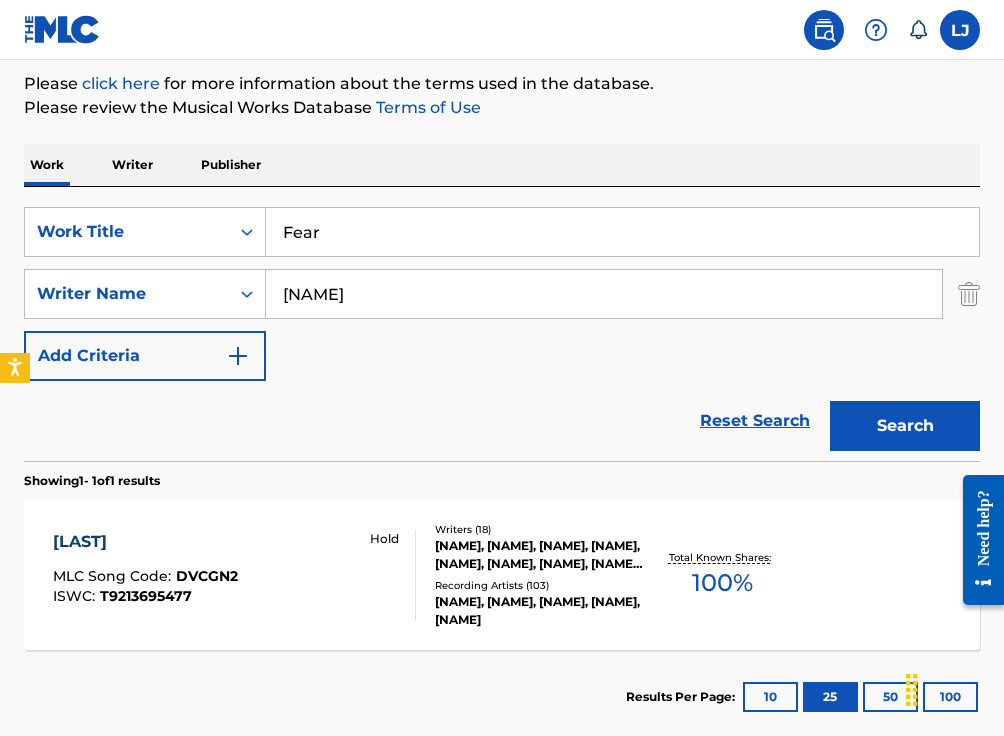 click on "Search" at bounding box center (905, 426) 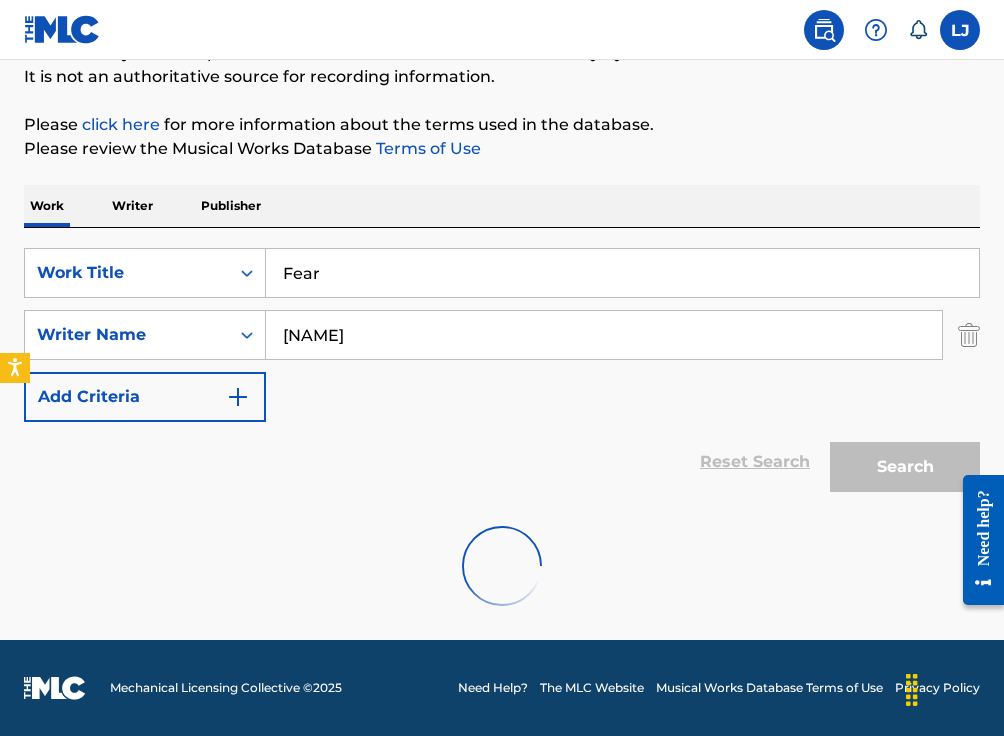 scroll, scrollTop: 228, scrollLeft: 0, axis: vertical 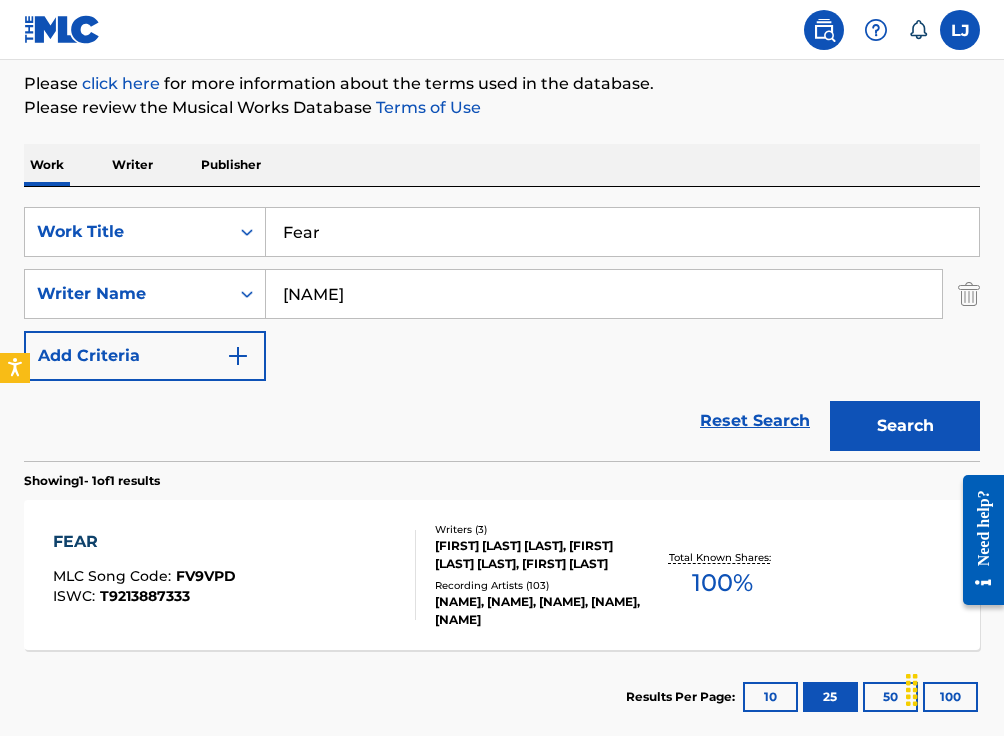 click on "FEAR" at bounding box center [144, 542] 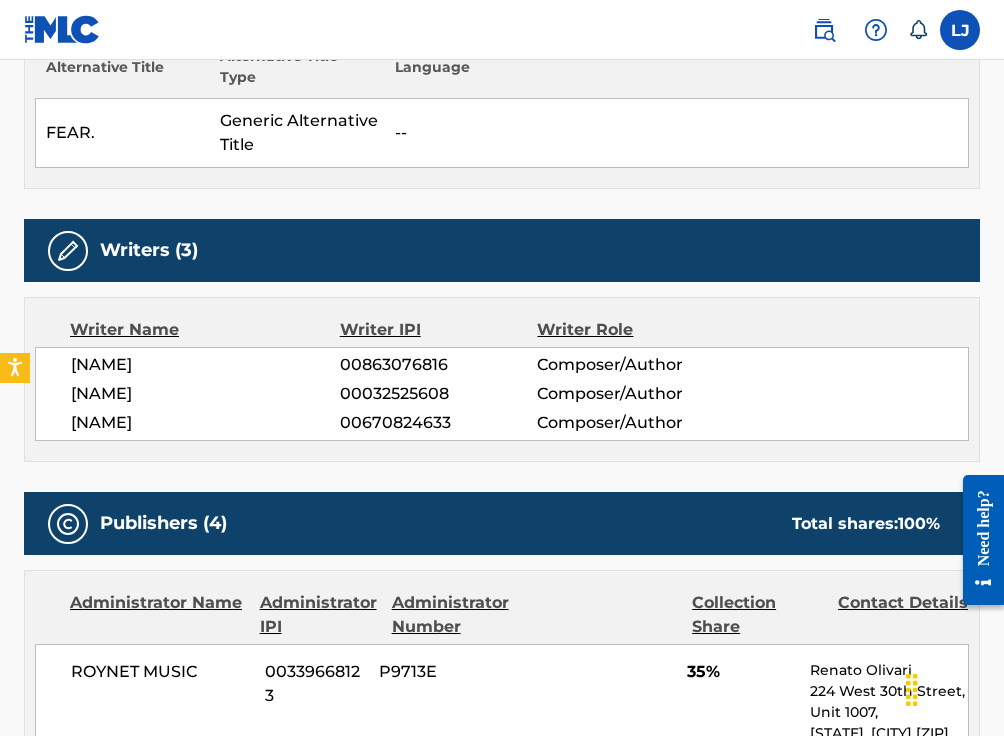 scroll, scrollTop: 0, scrollLeft: 0, axis: both 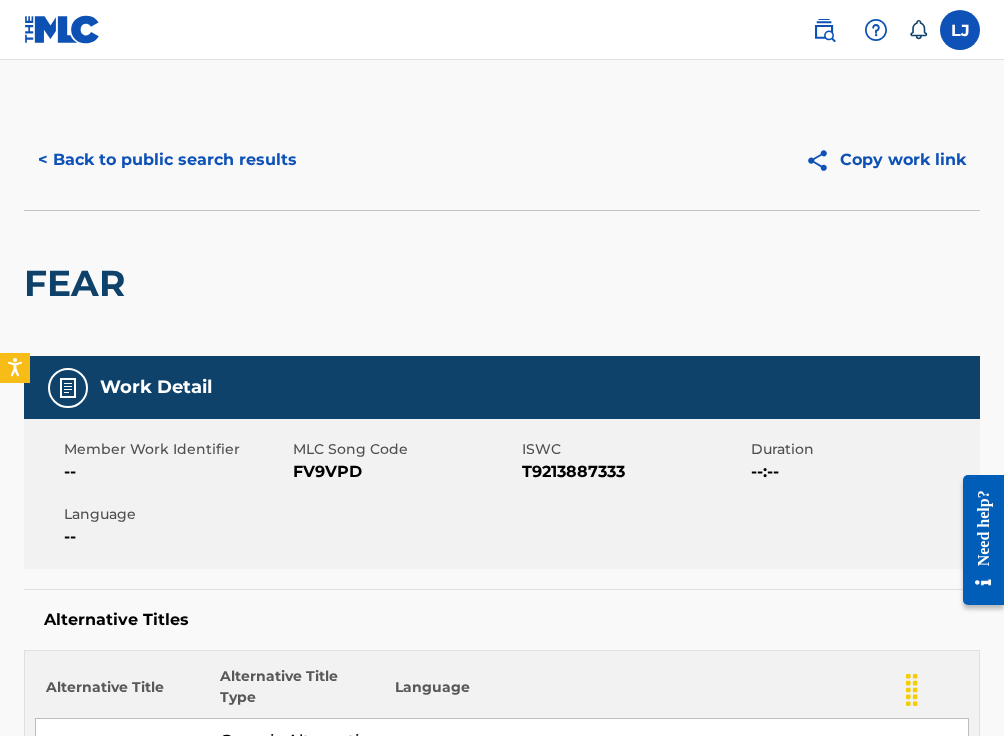 click on "< Back to public search results" at bounding box center (167, 160) 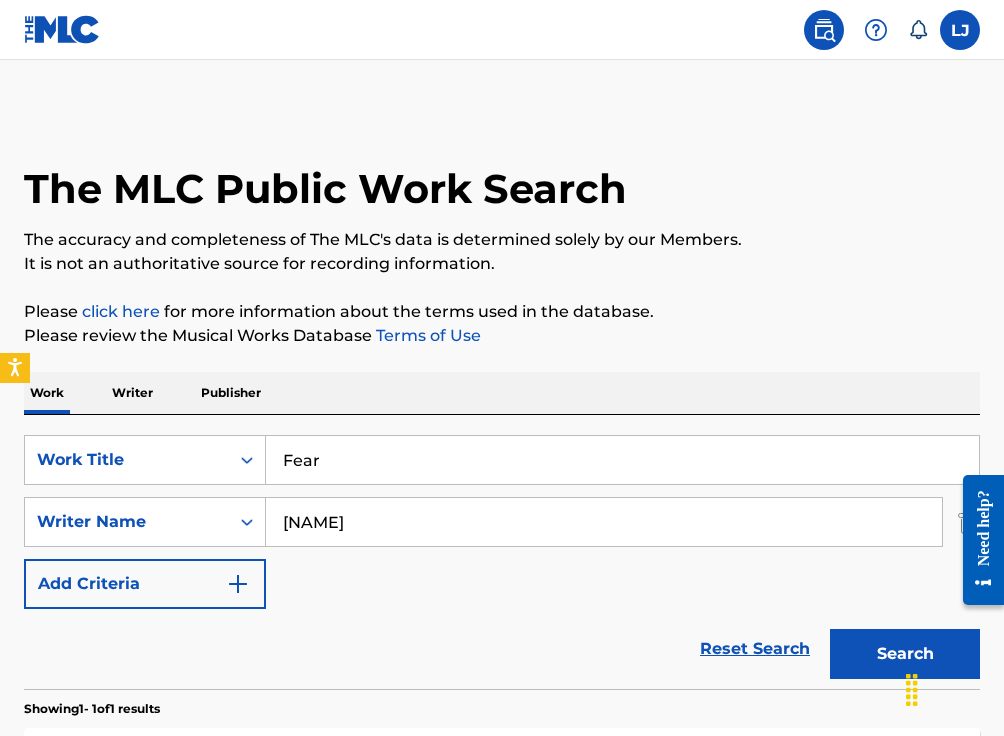 scroll, scrollTop: 228, scrollLeft: 0, axis: vertical 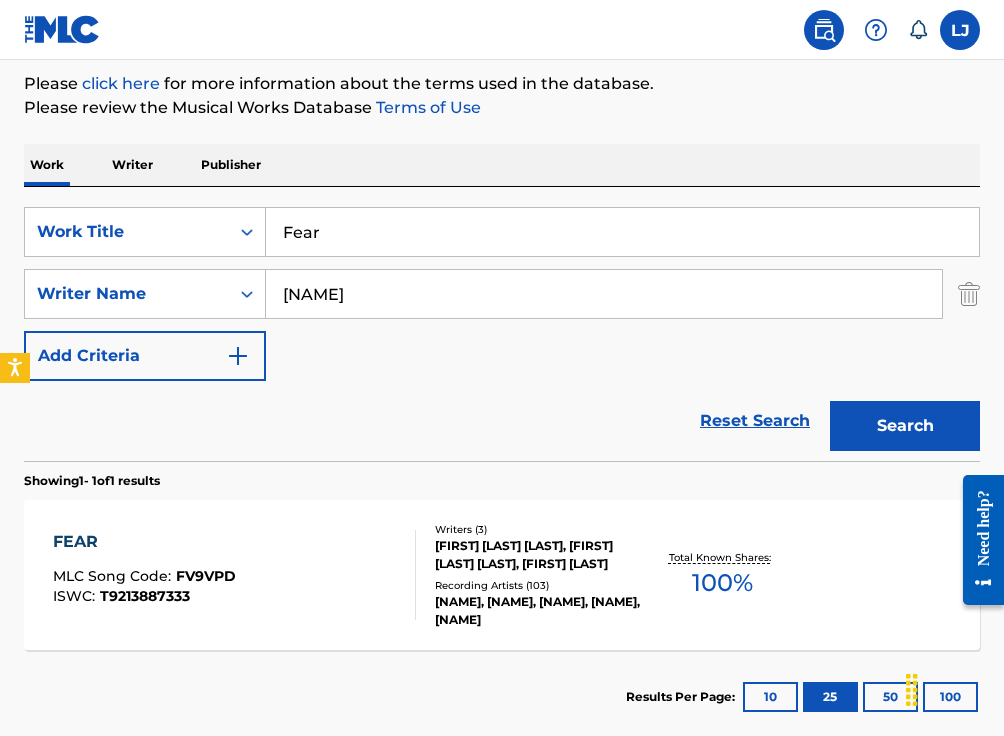 click on "Fear" at bounding box center [622, 232] 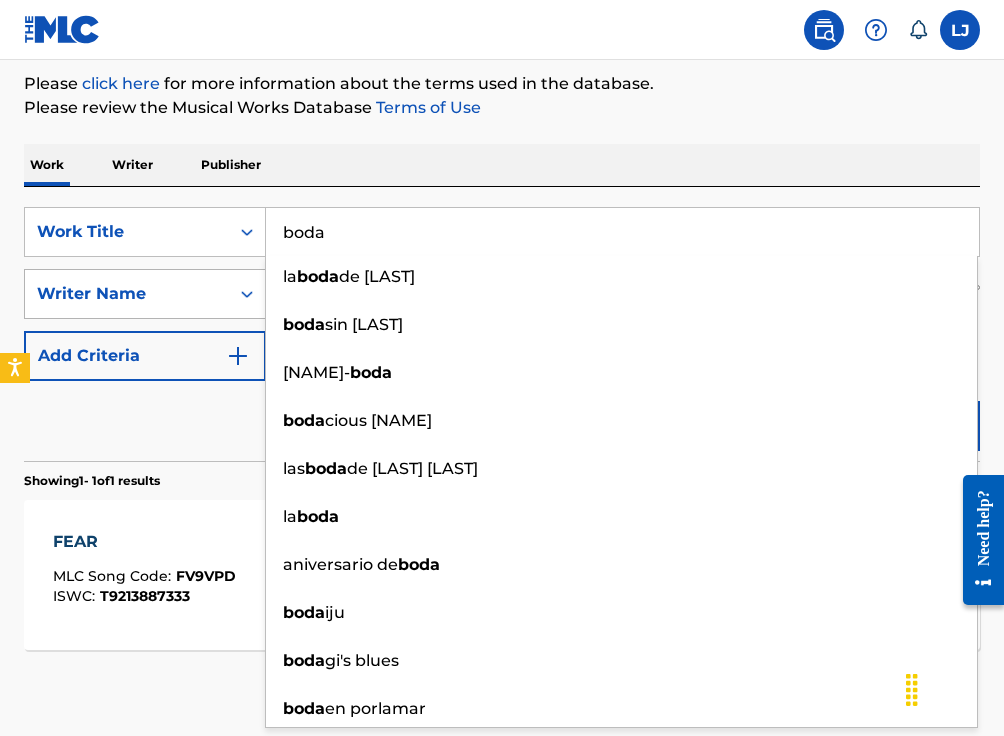 type on "boda" 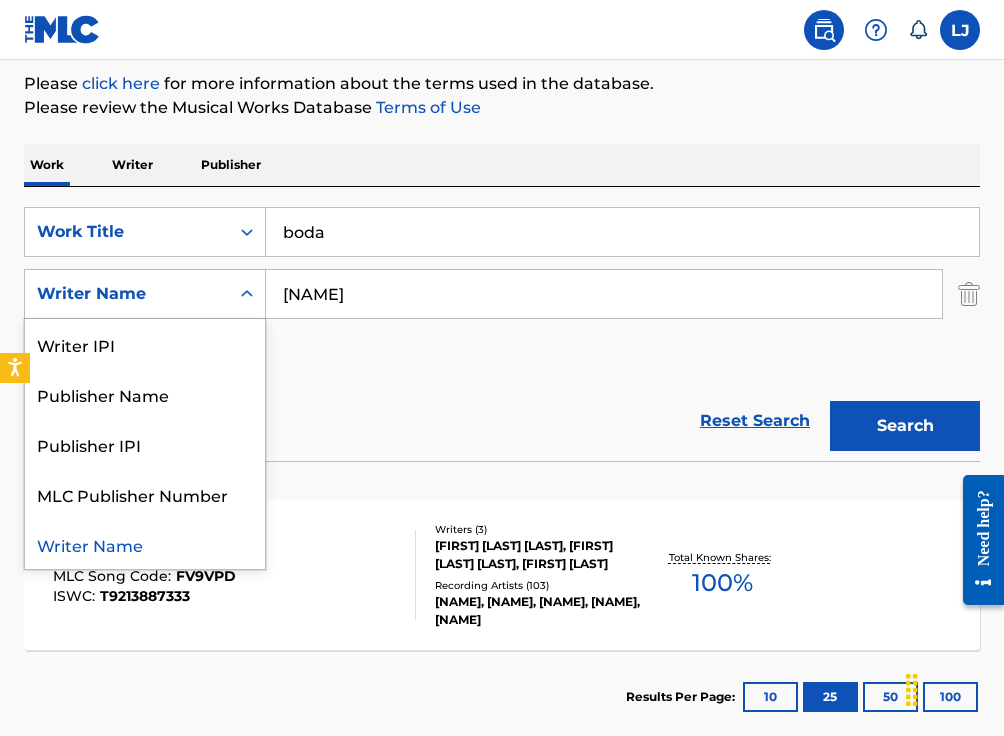 click on "Writer Name" at bounding box center (145, 294) 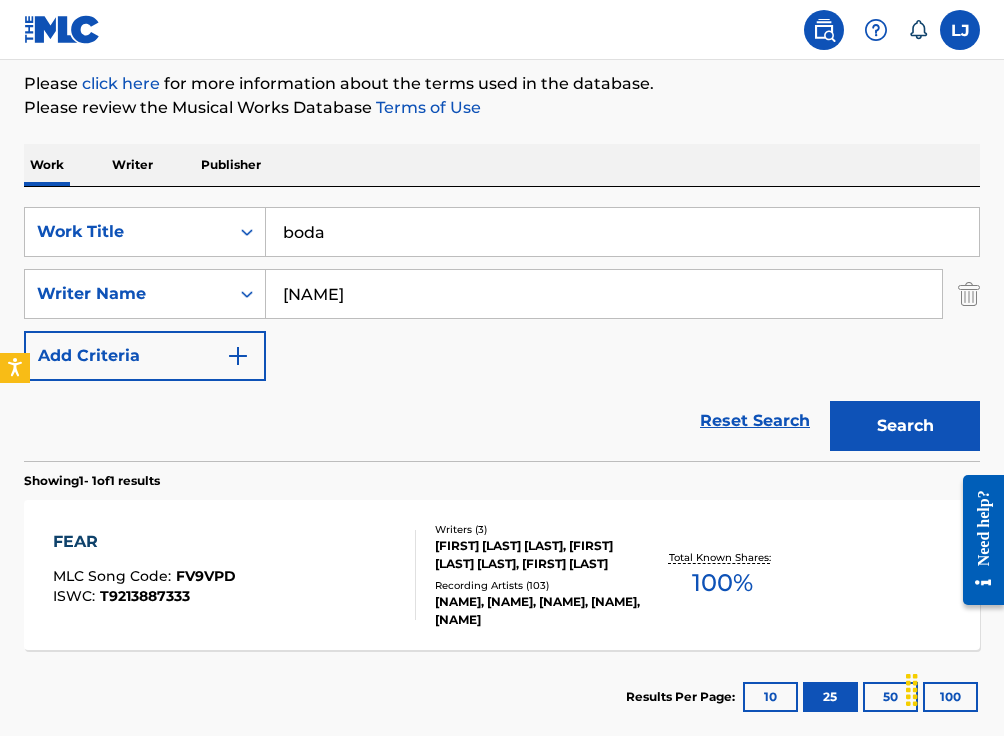 click on "Kendrick Duckworth" at bounding box center [604, 294] 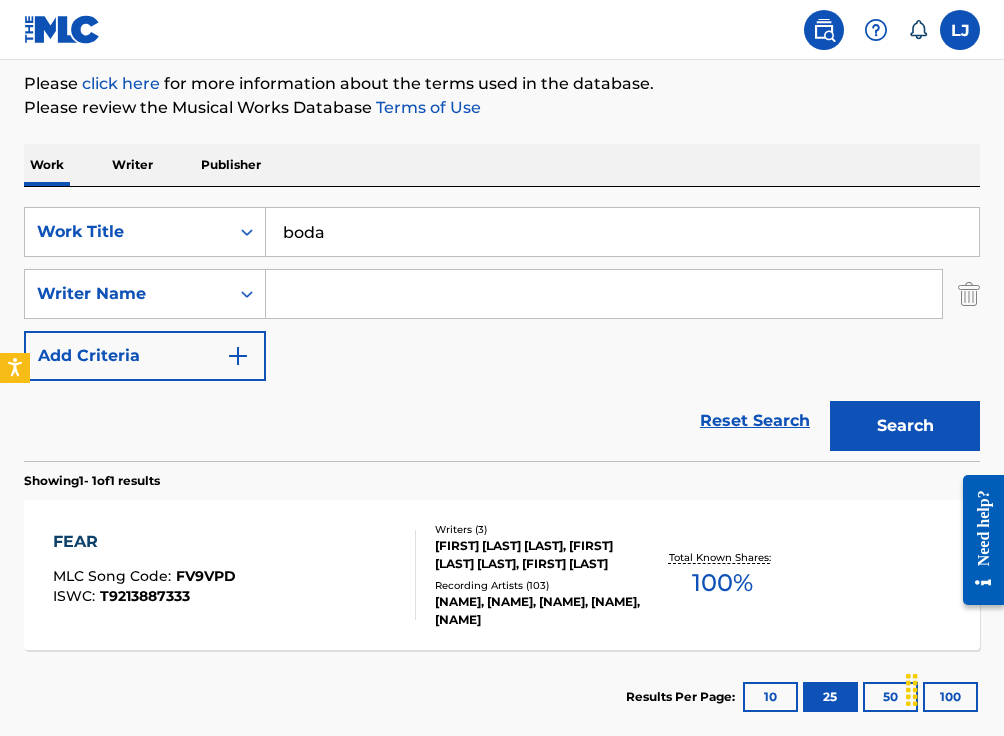 paste on "Belcalis Marlenis Almánzar" 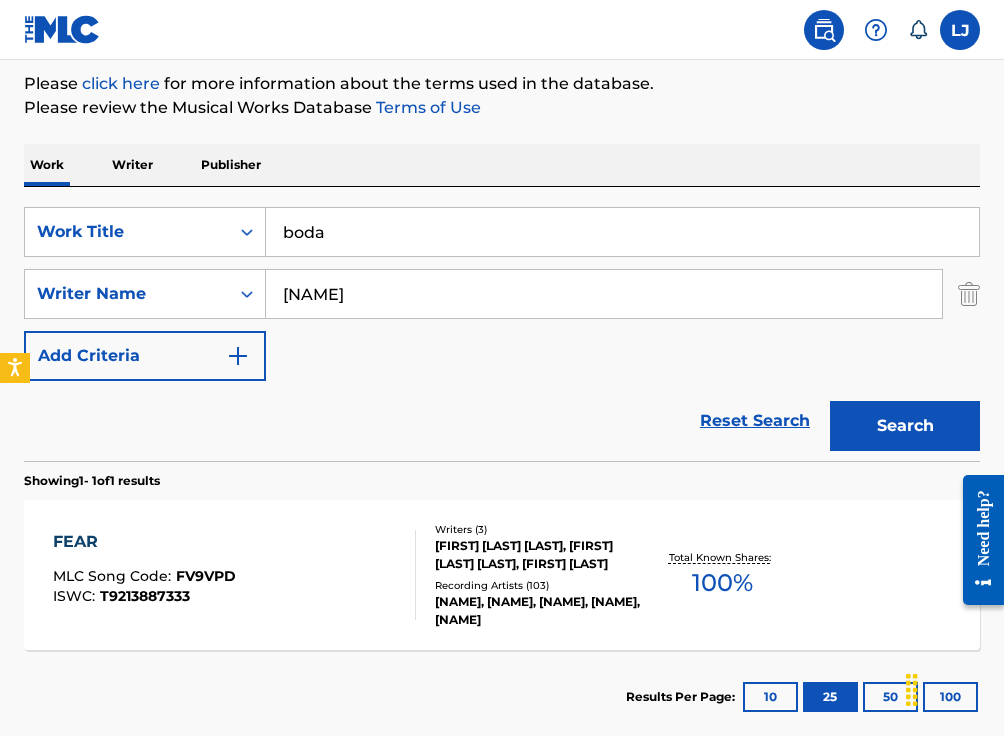 type on "Belcalis Marlenis Almánzar" 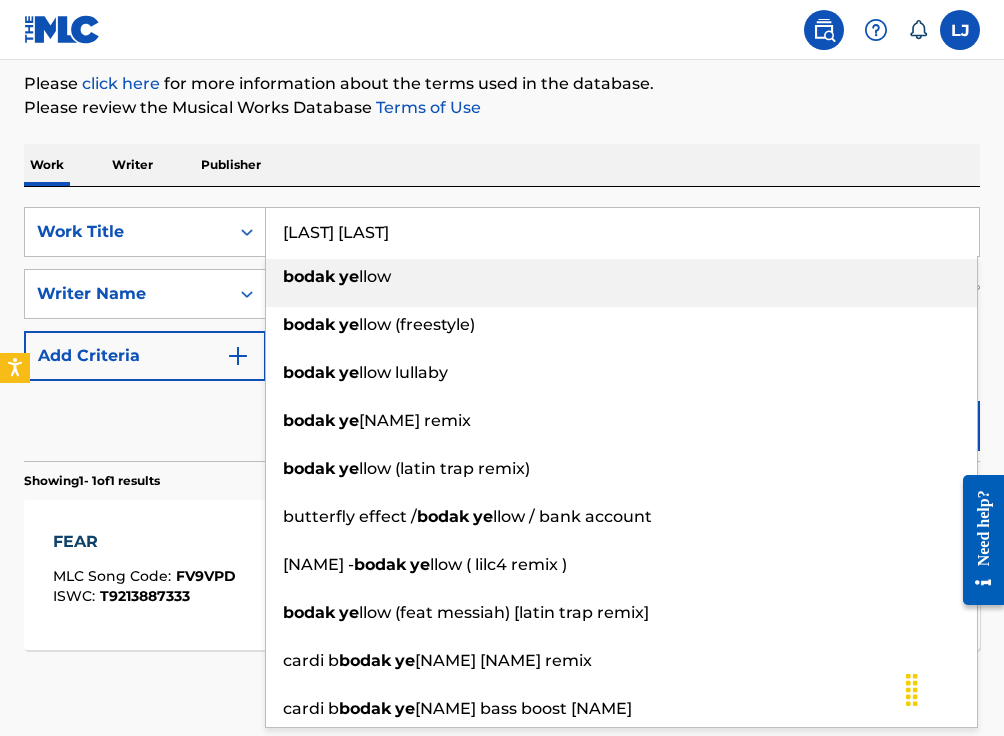 click on "ye" at bounding box center [349, 276] 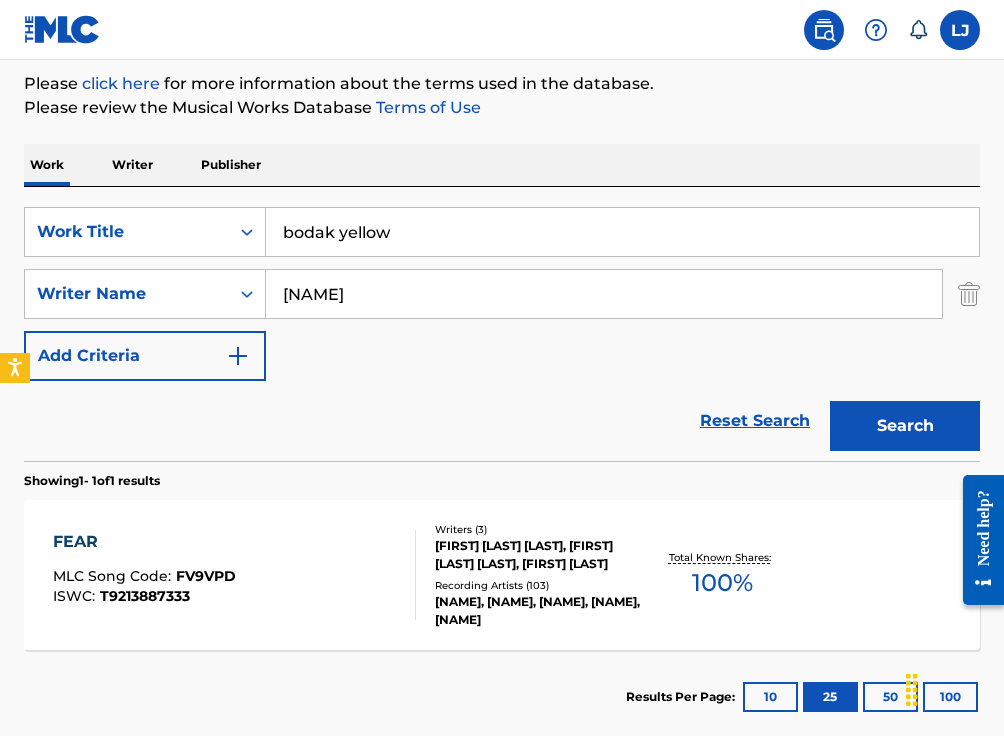 click on "Search" at bounding box center [905, 426] 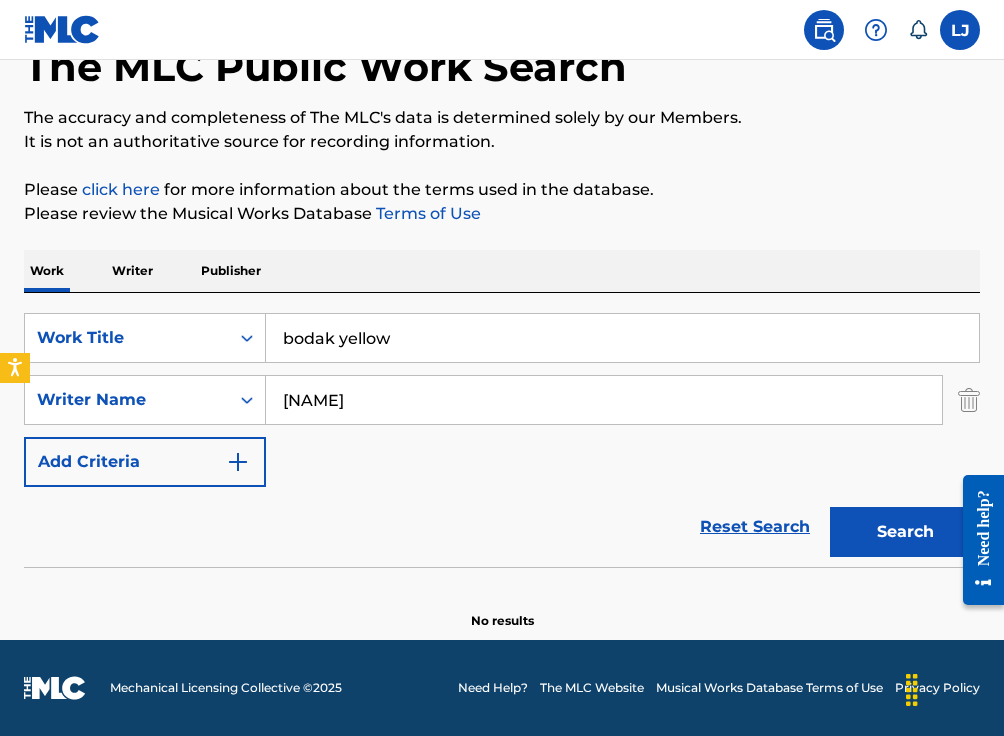 scroll, scrollTop: 122, scrollLeft: 0, axis: vertical 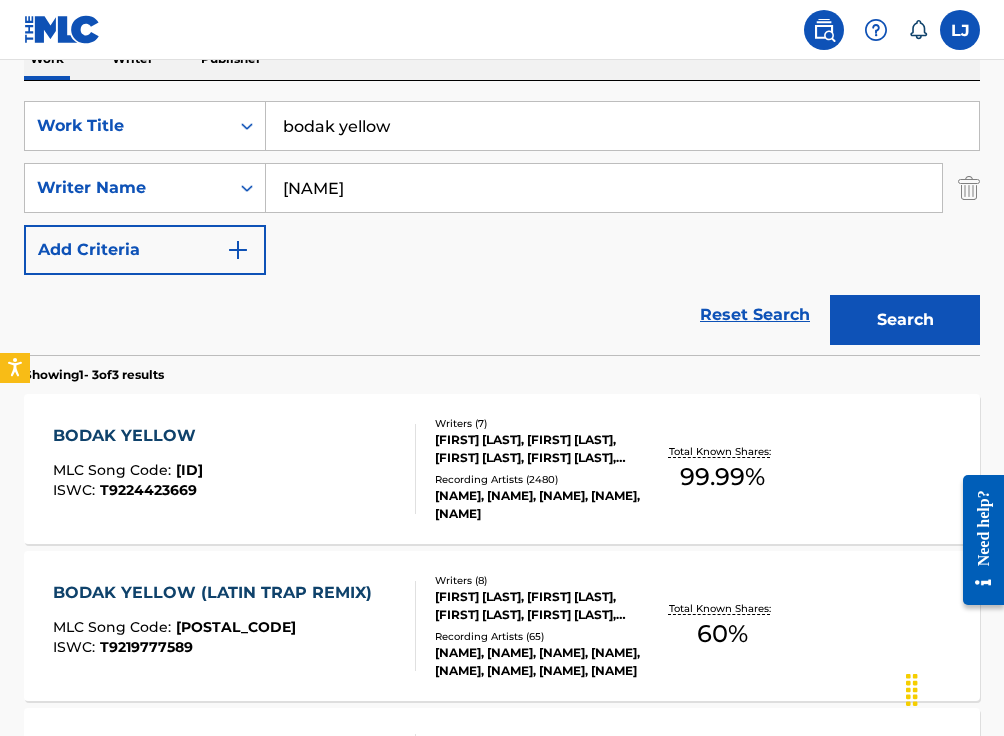 click on "BODAK YELLOW" at bounding box center (129, 436) 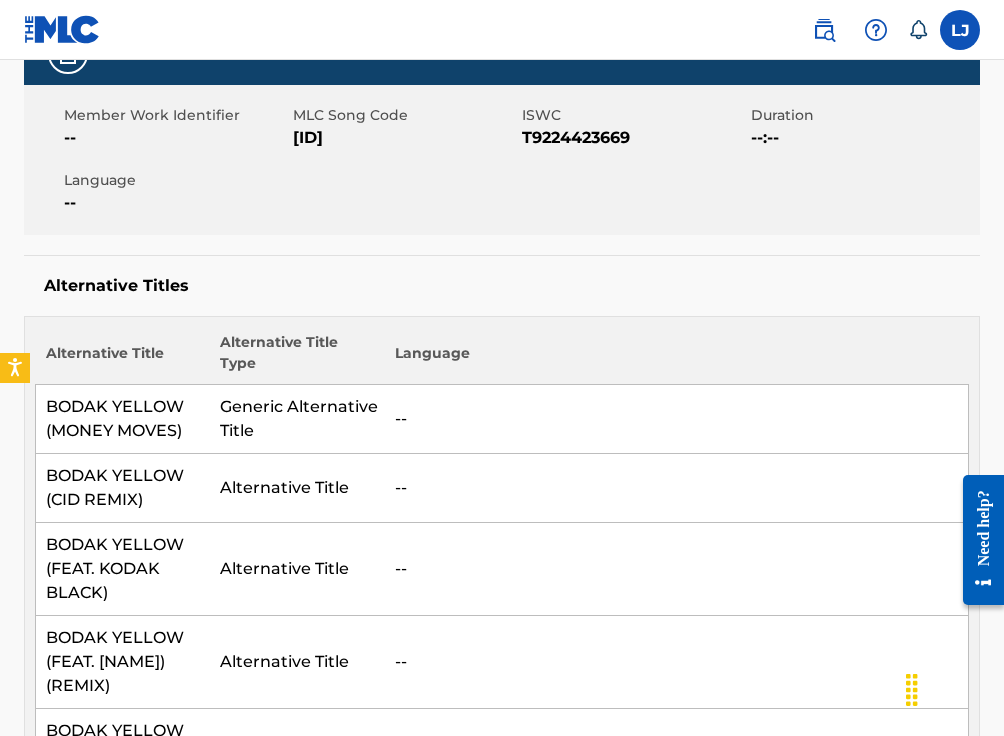 scroll, scrollTop: 0, scrollLeft: 0, axis: both 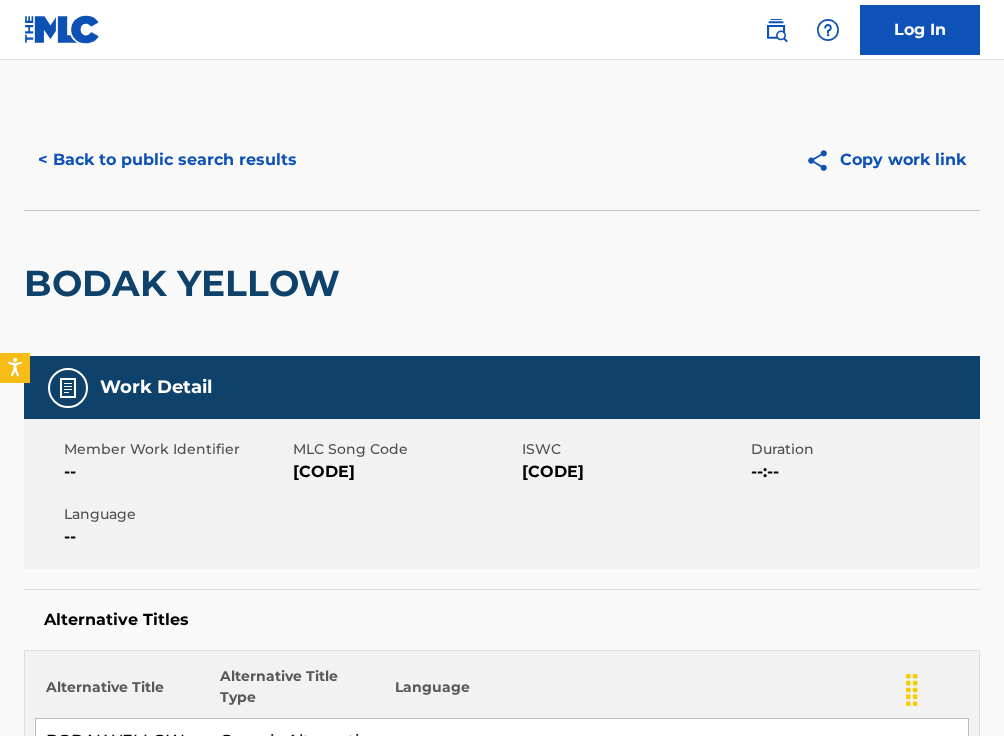 click on "< Back to public search results" at bounding box center [167, 160] 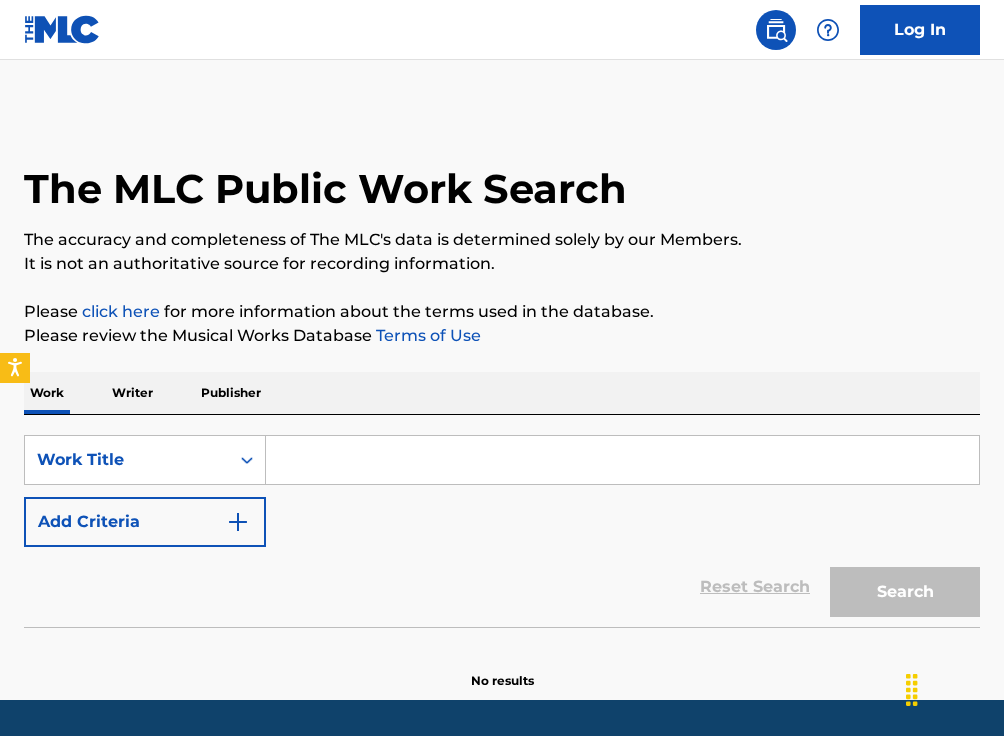 scroll, scrollTop: 8, scrollLeft: 0, axis: vertical 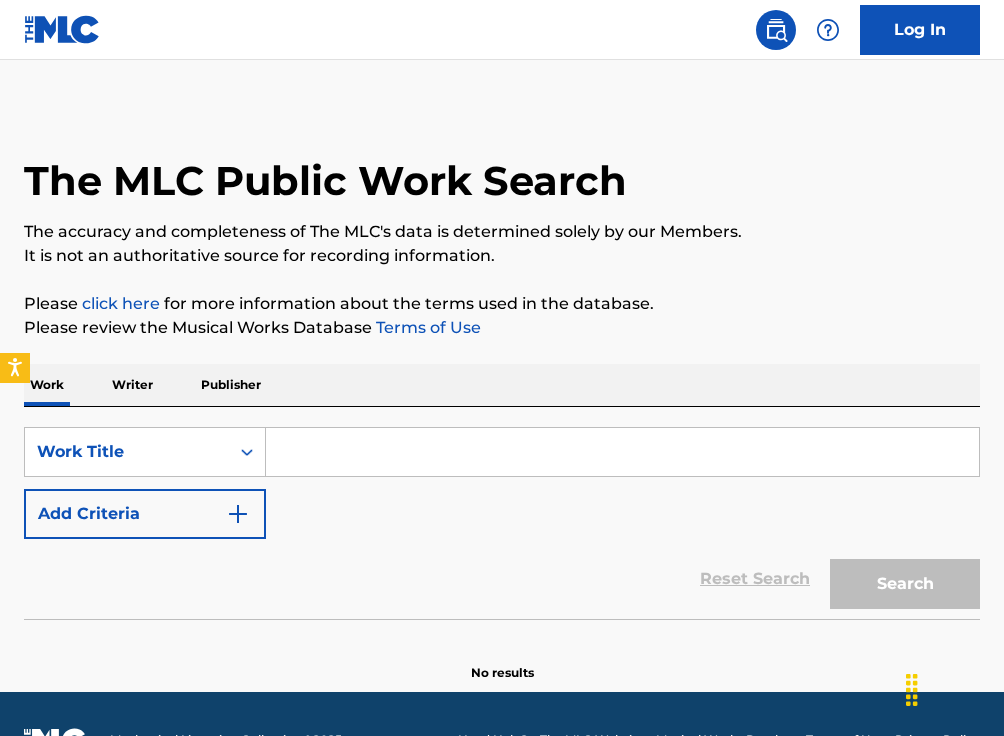 click at bounding box center [622, 452] 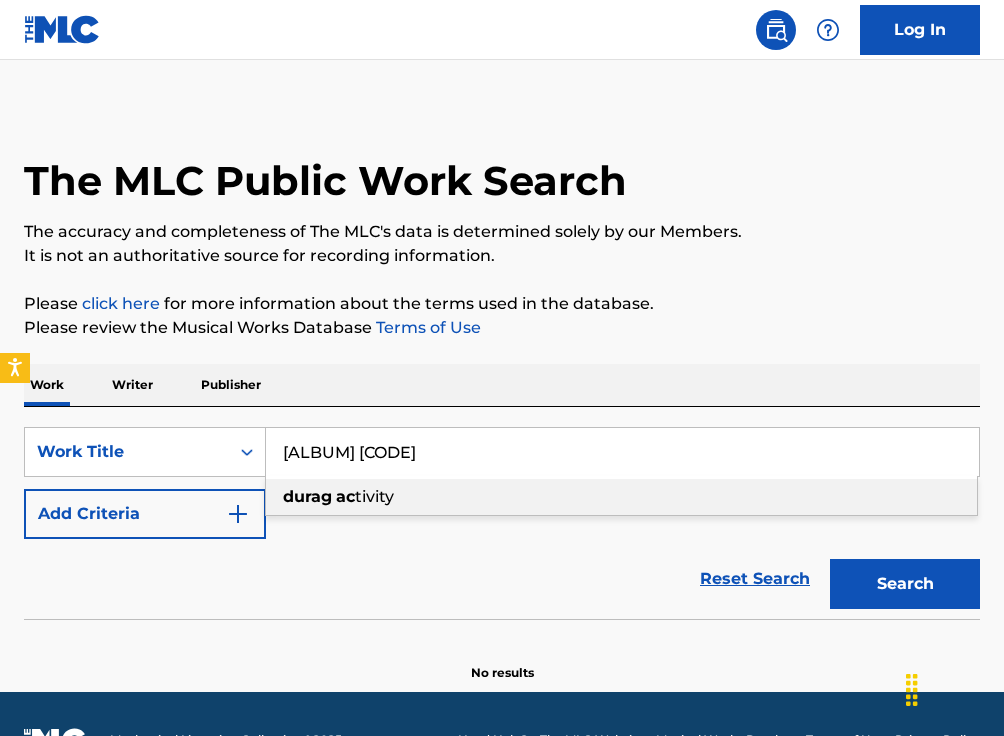 click on "tivity" at bounding box center [374, 496] 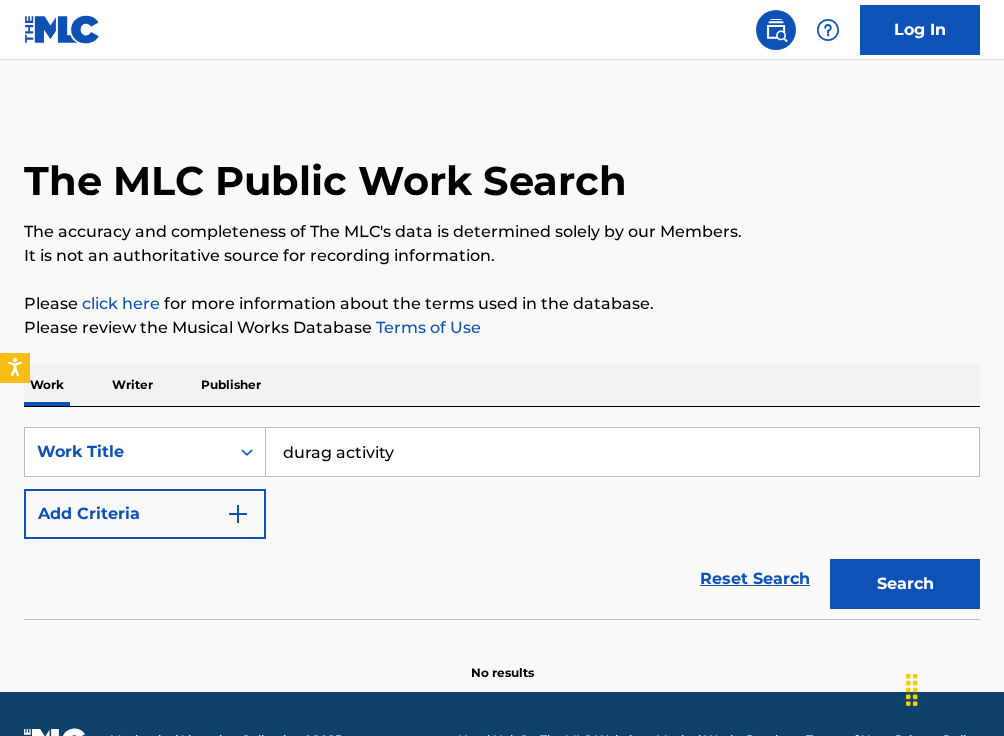 click at bounding box center (238, 514) 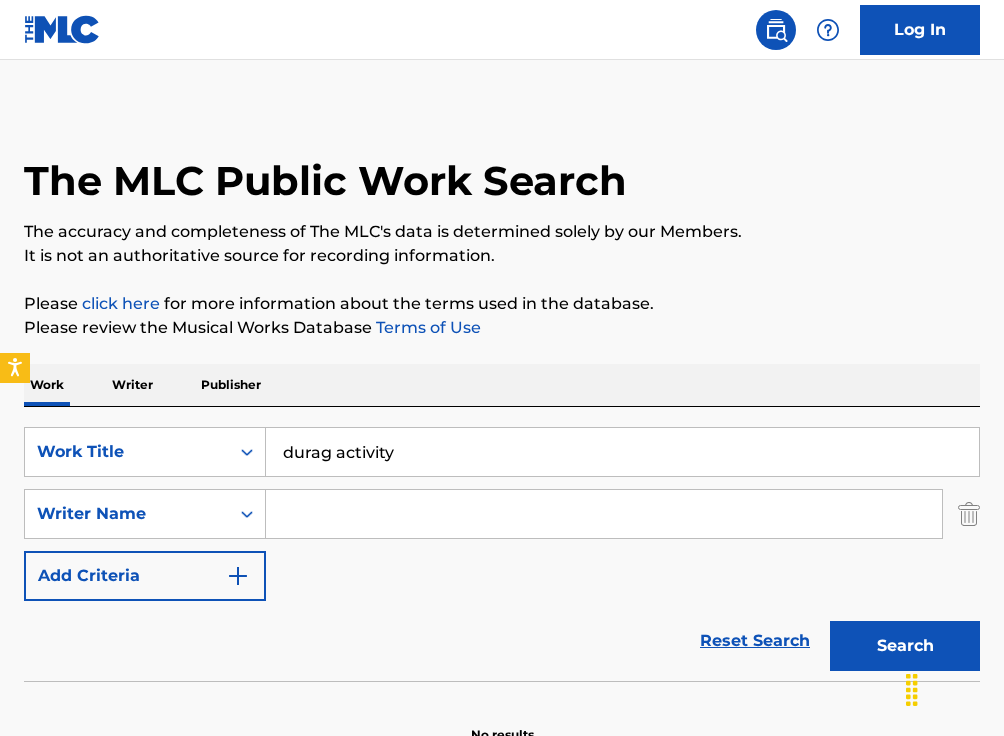 click at bounding box center [604, 514] 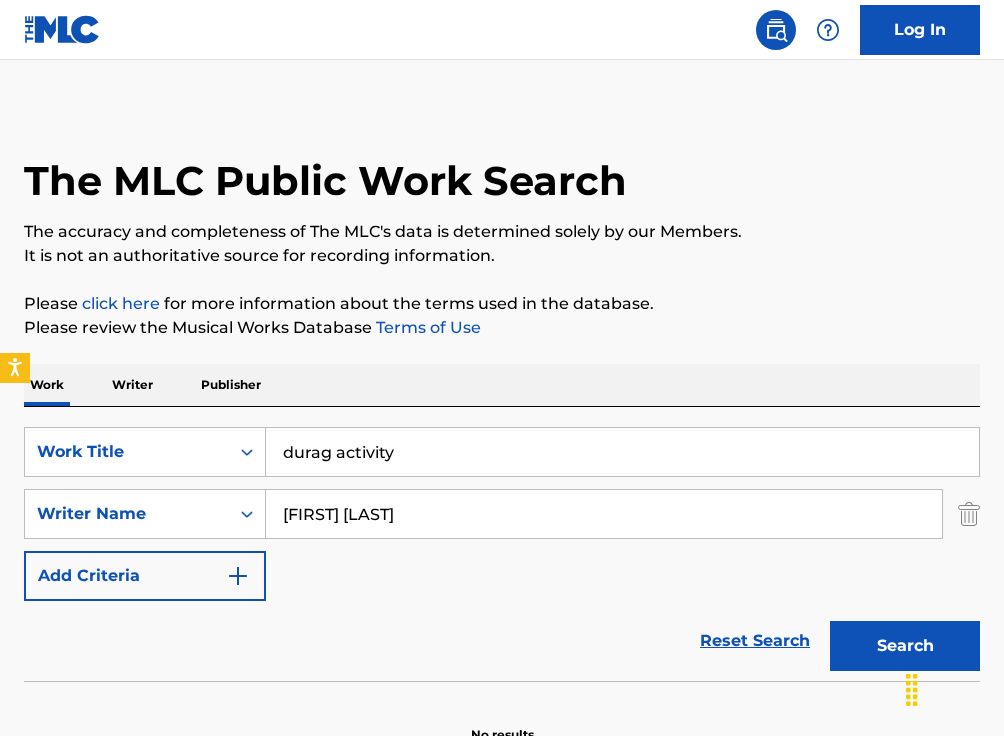type on "[FIRST] [LAST]" 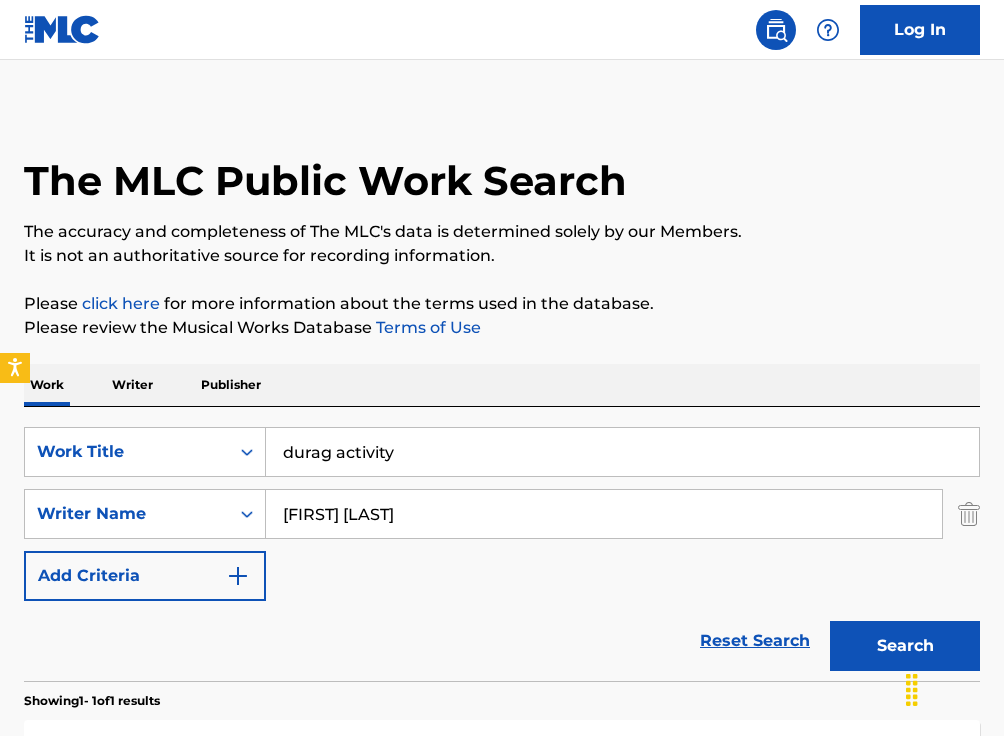 scroll, scrollTop: 342, scrollLeft: 0, axis: vertical 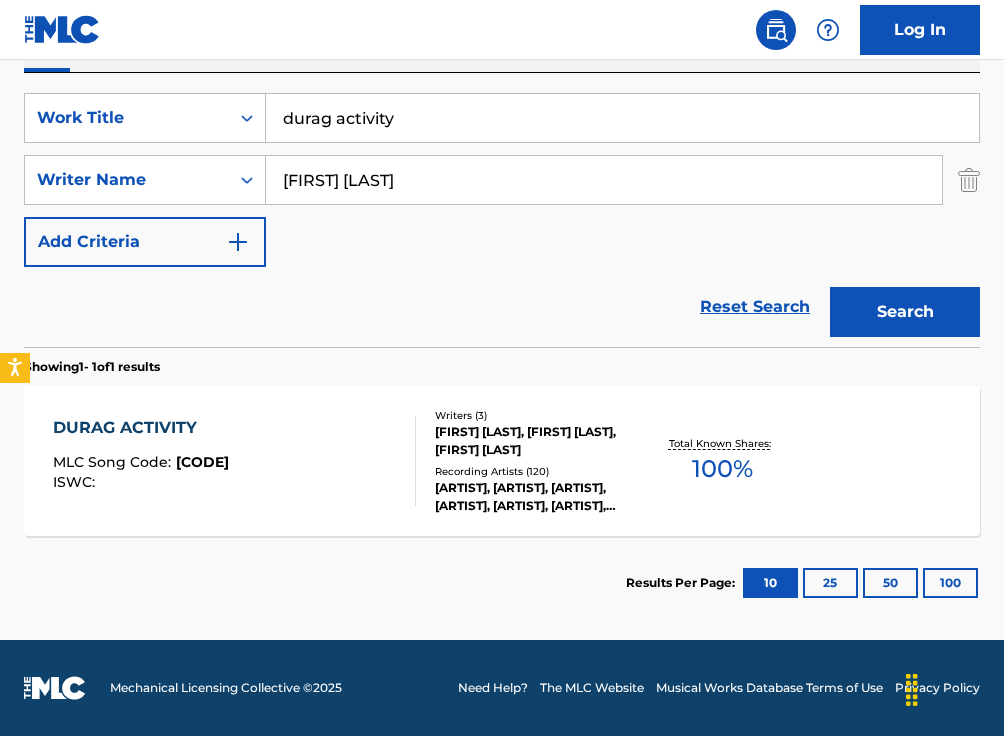 click on "DURAG ACTIVITY" at bounding box center [141, 428] 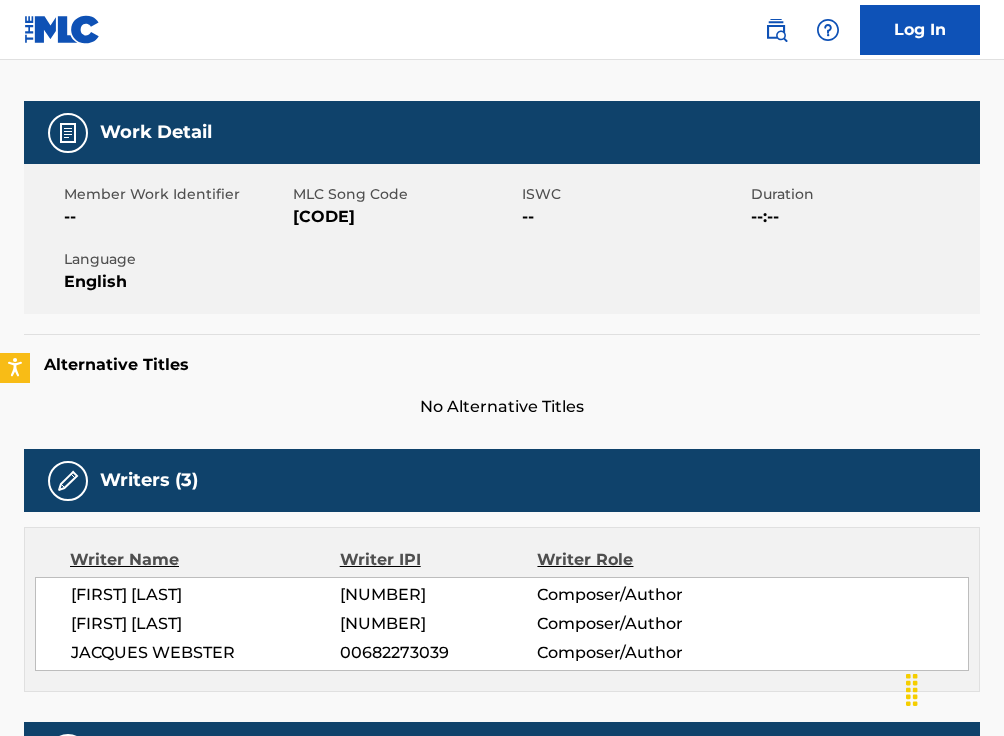 scroll, scrollTop: 0, scrollLeft: 0, axis: both 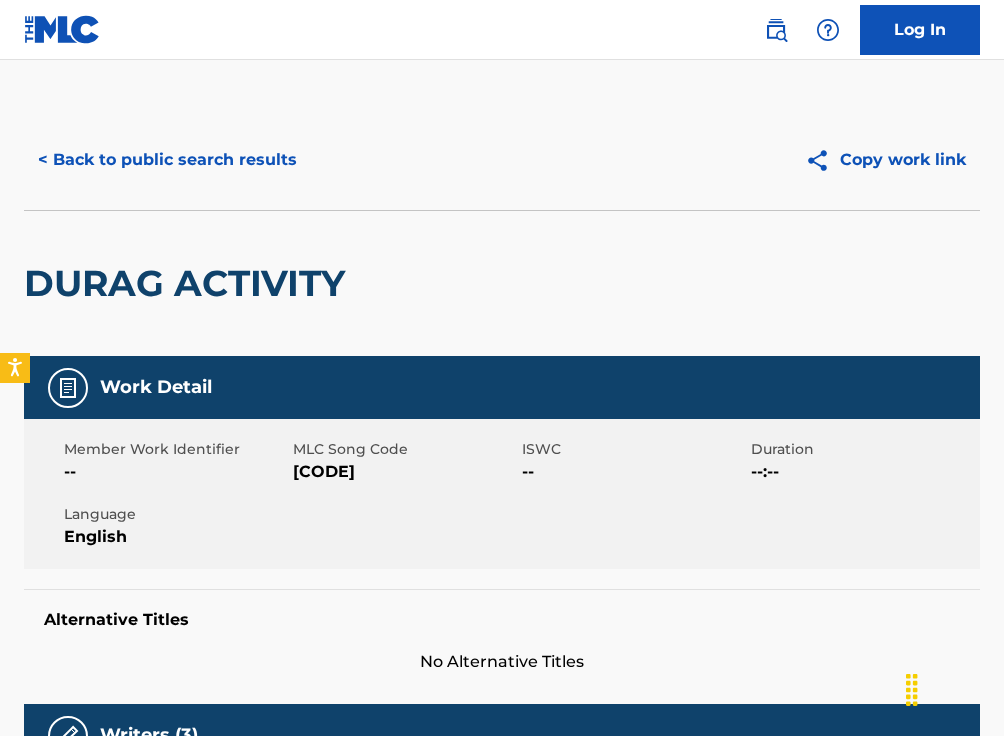 click on "< Back to public search results" at bounding box center (167, 160) 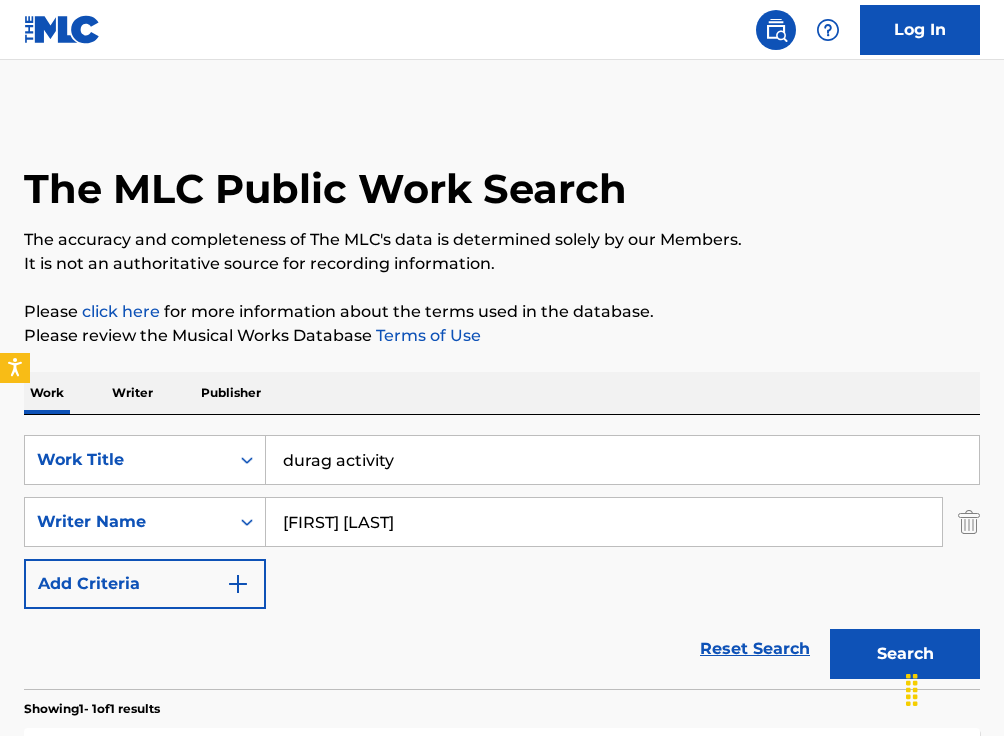 scroll, scrollTop: 228, scrollLeft: 0, axis: vertical 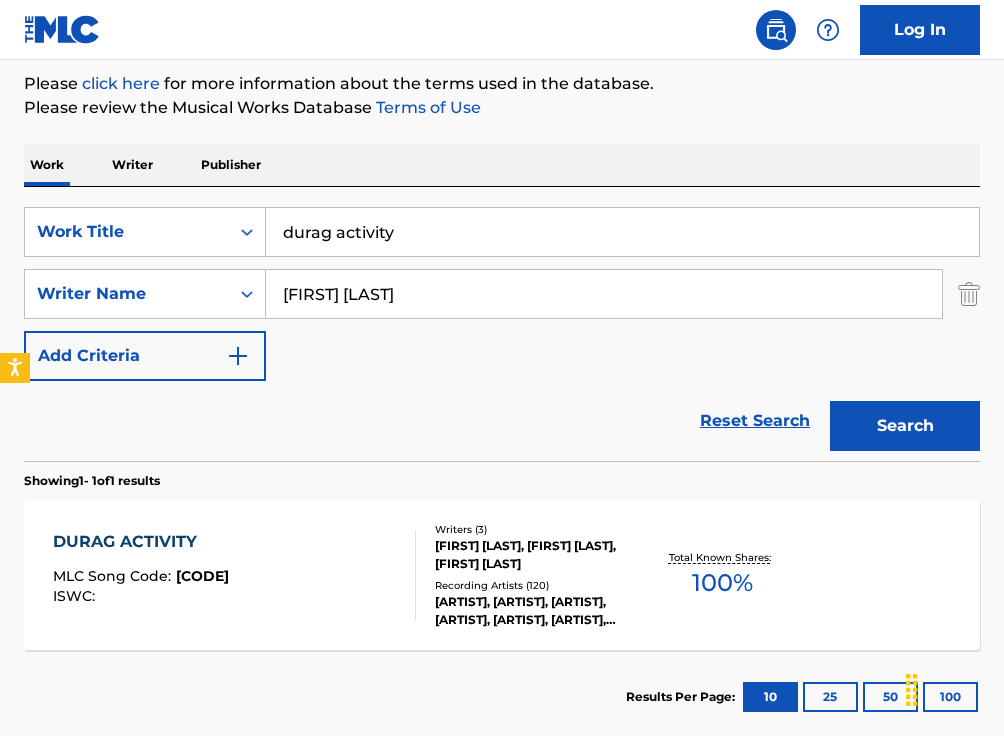 click on "durag activity" at bounding box center (622, 232) 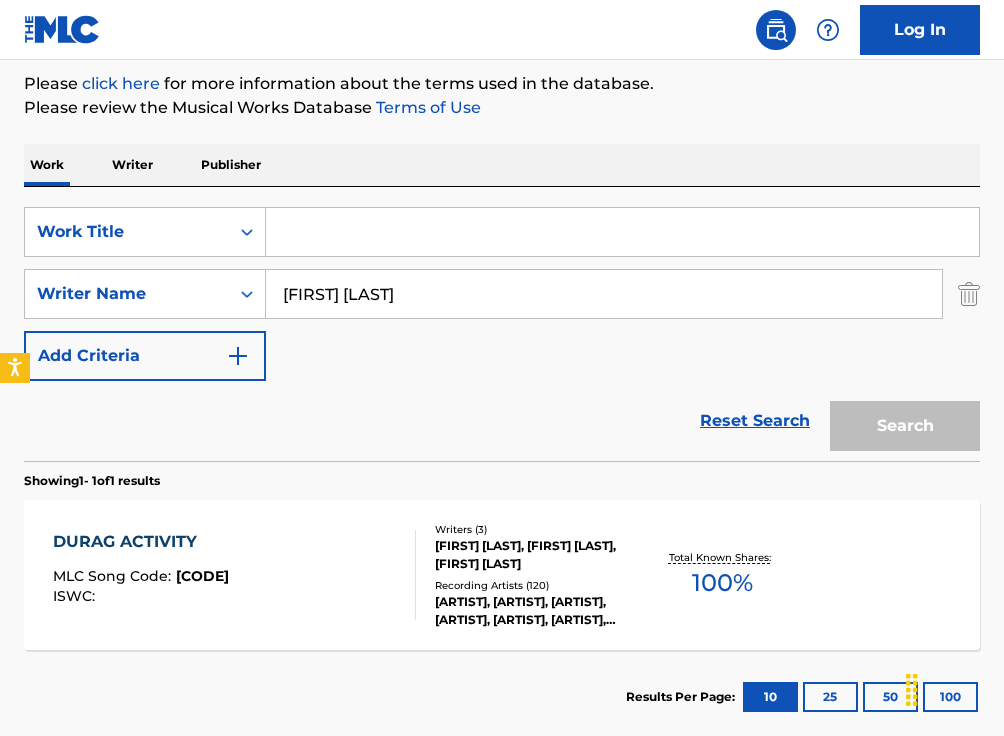 paste on "https://portal.themlc.com/catalog/work/[NUMBER]" 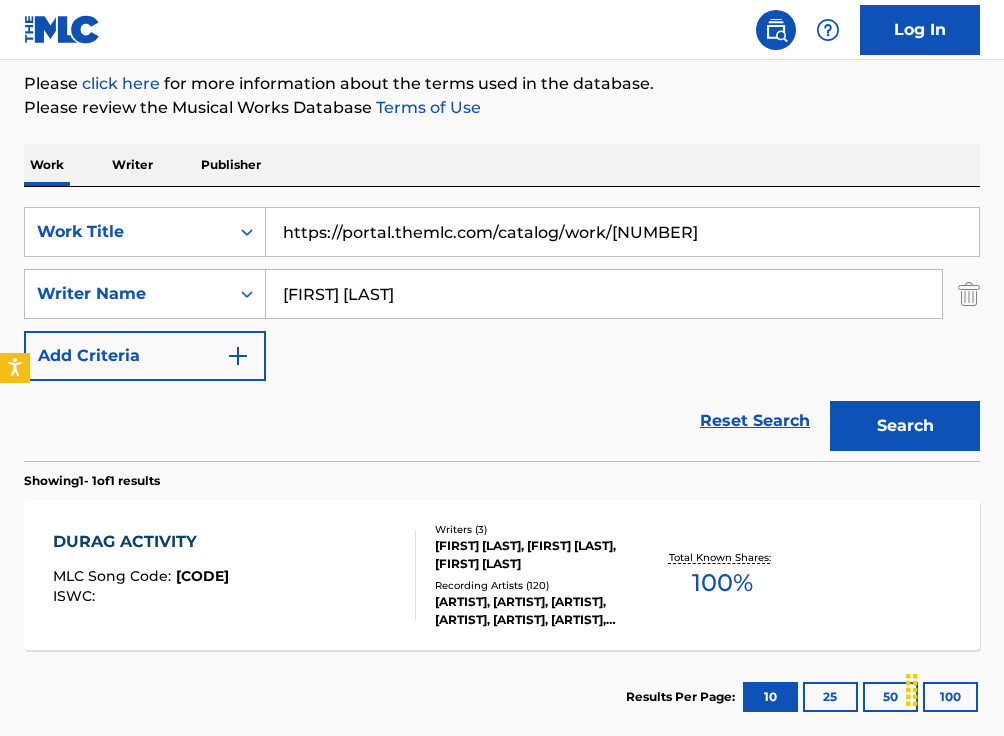 click on "https://portal.themlc.com/catalog/work/[NUMBER]" at bounding box center [622, 232] 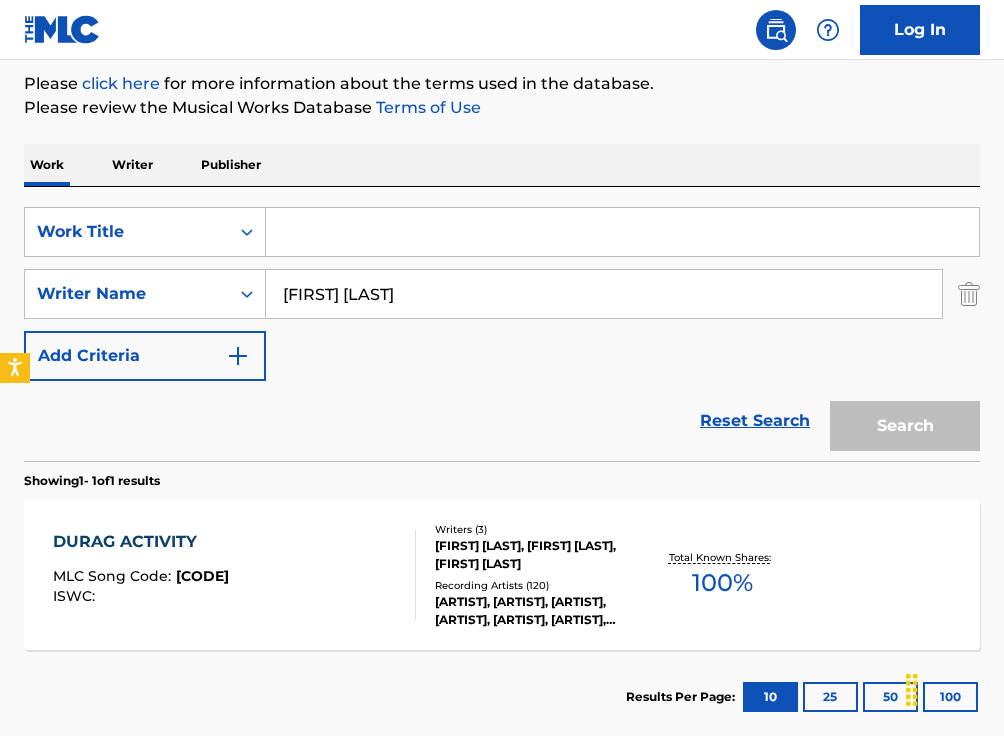 type 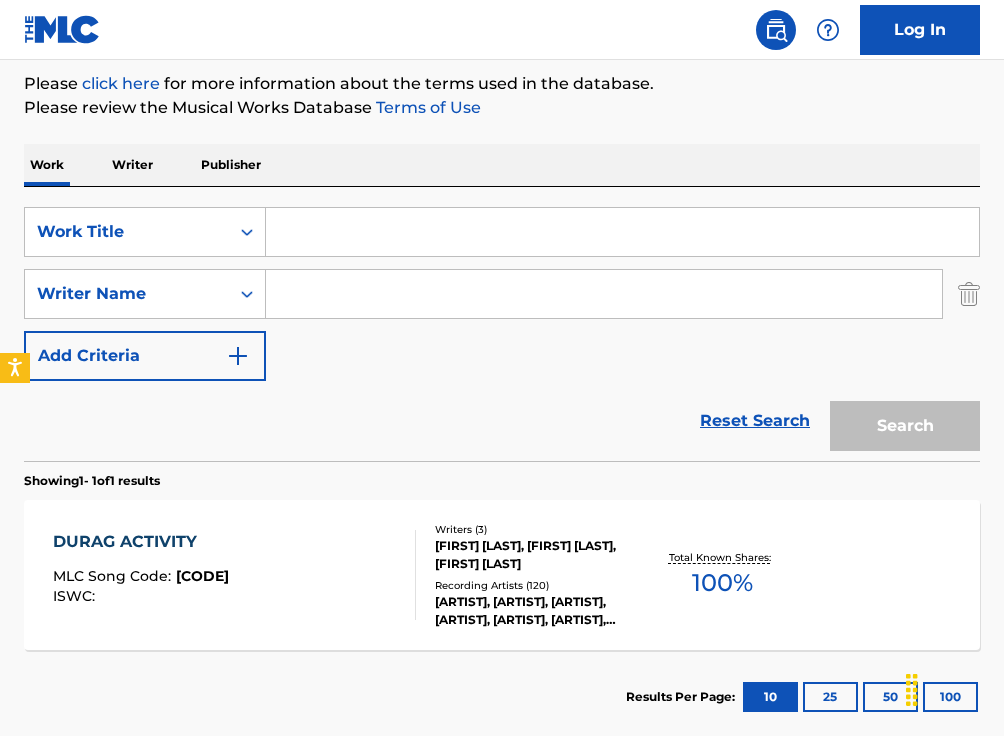 type 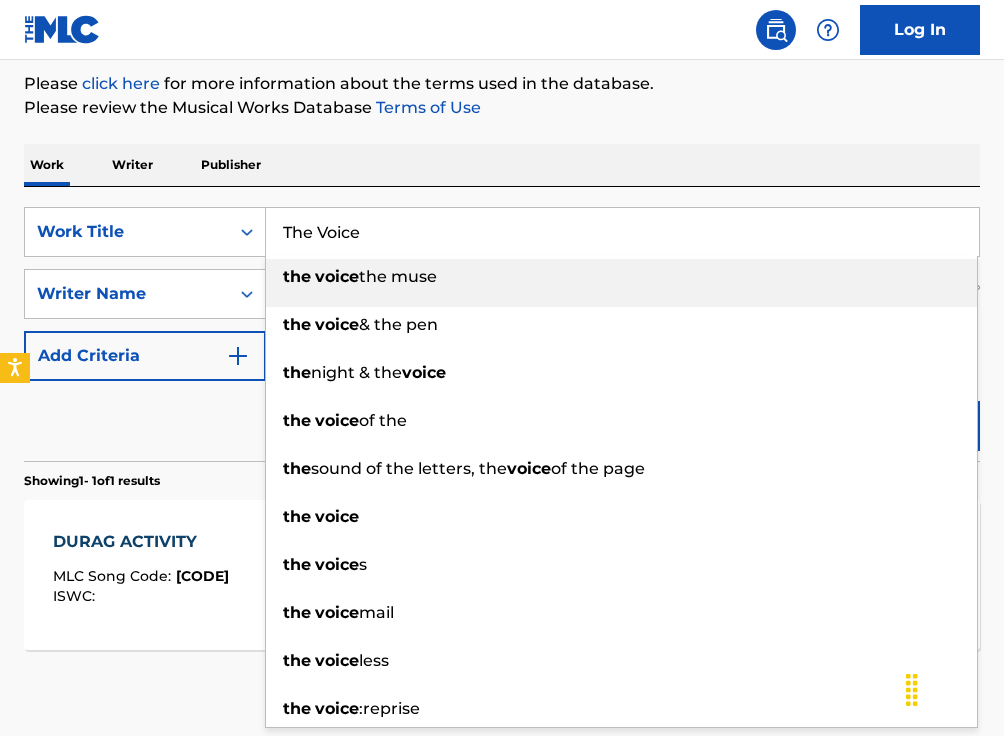 type on "The Voice" 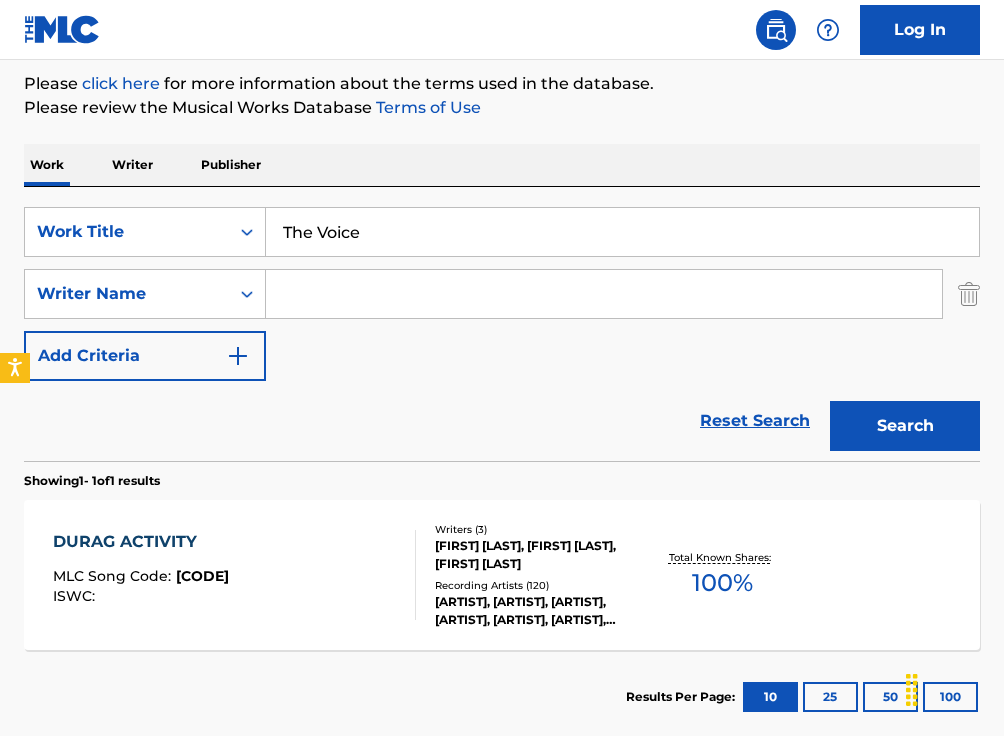click at bounding box center (604, 294) 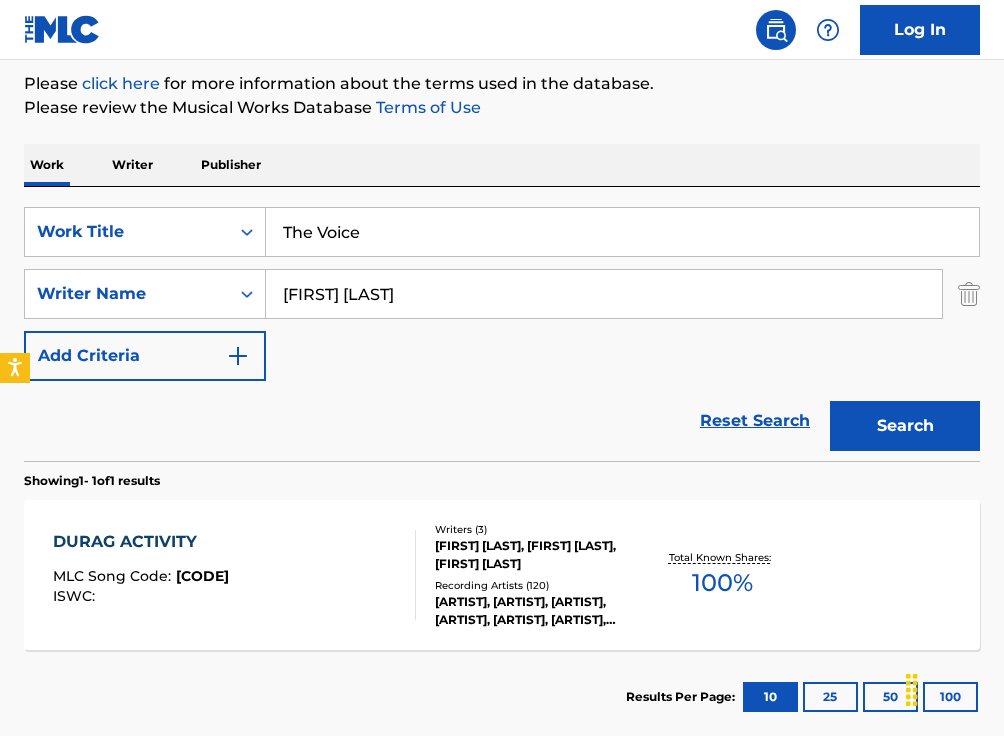click on "Search" at bounding box center (905, 426) 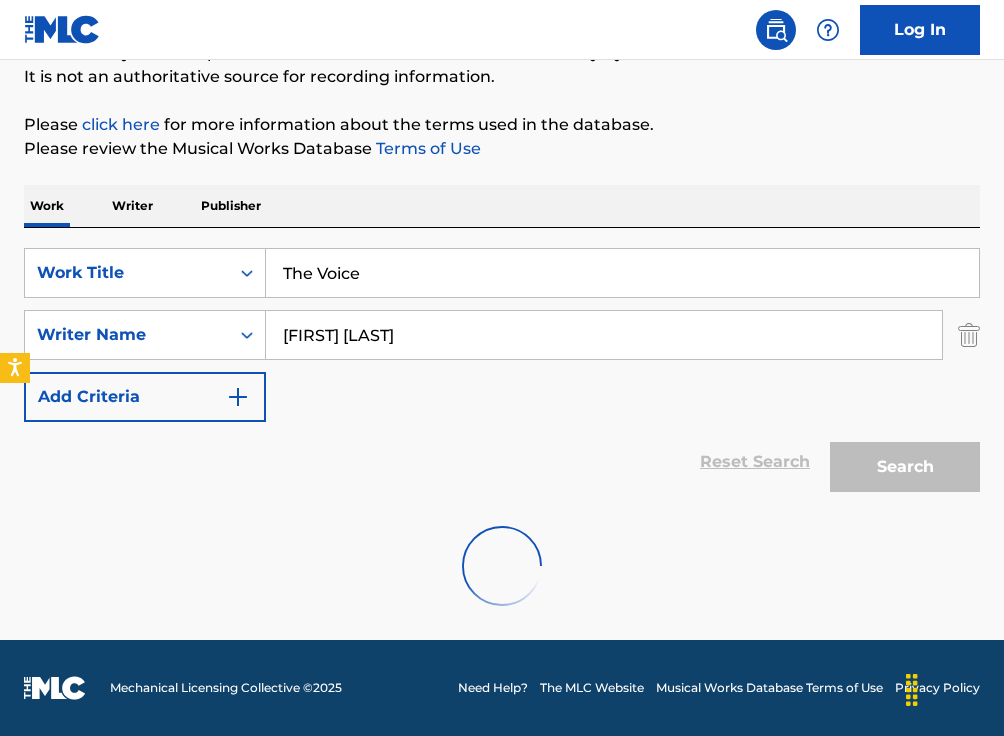 scroll, scrollTop: 122, scrollLeft: 0, axis: vertical 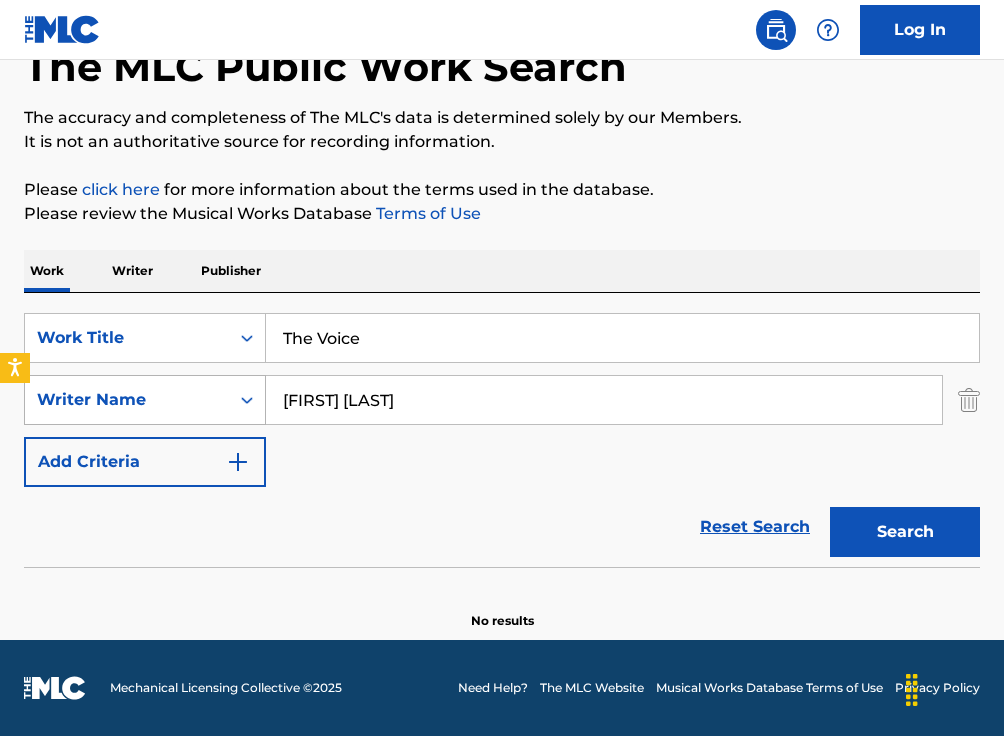 drag, startPoint x: 324, startPoint y: 400, endPoint x: 258, endPoint y: 397, distance: 66.068146 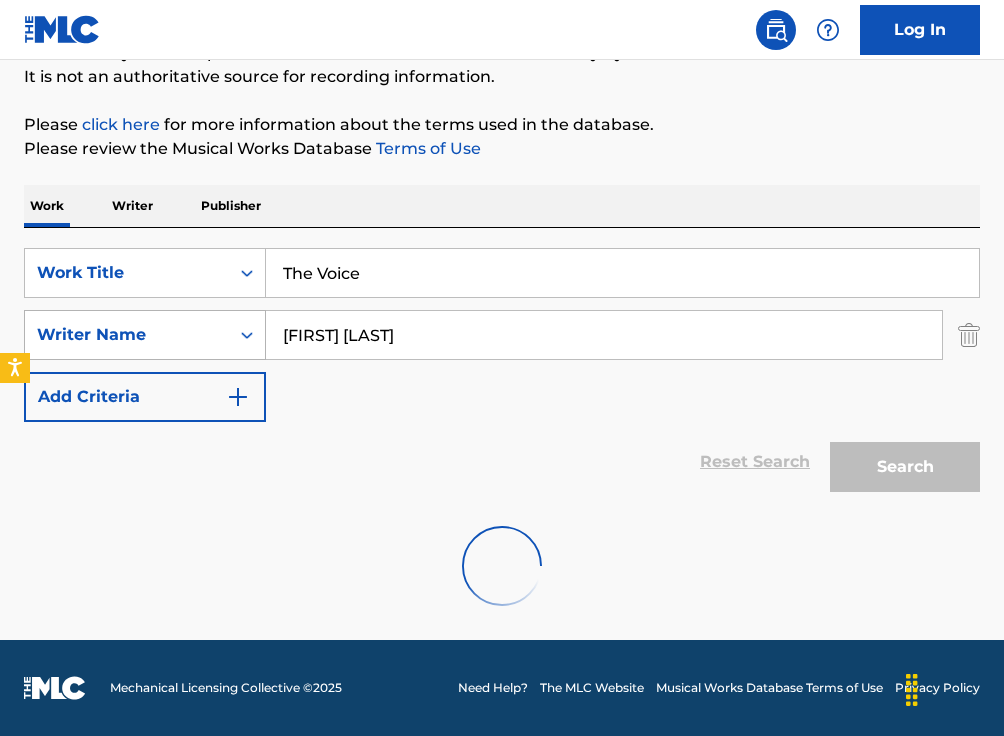 scroll, scrollTop: 122, scrollLeft: 0, axis: vertical 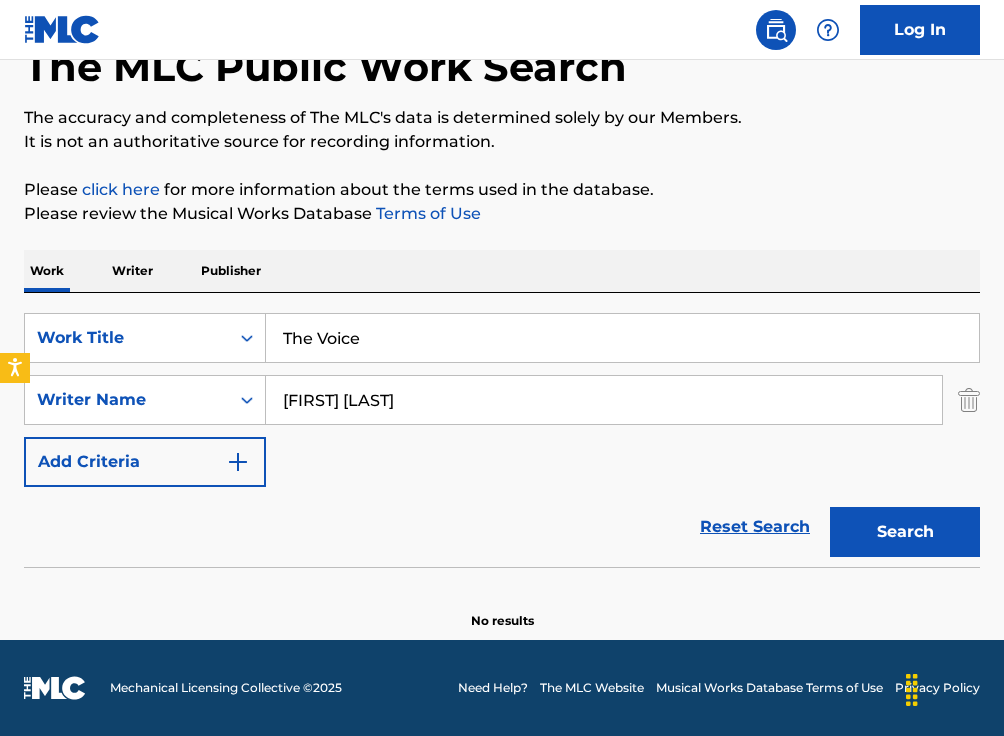 click on "[FIRST] [LAST]" at bounding box center (604, 400) 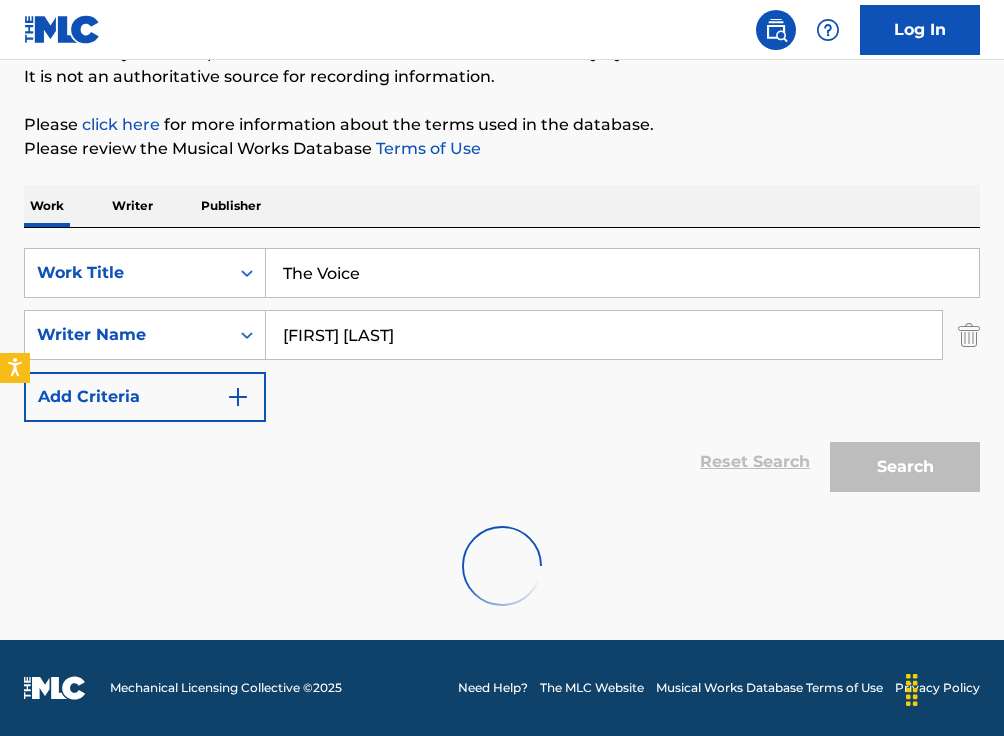 scroll, scrollTop: 122, scrollLeft: 0, axis: vertical 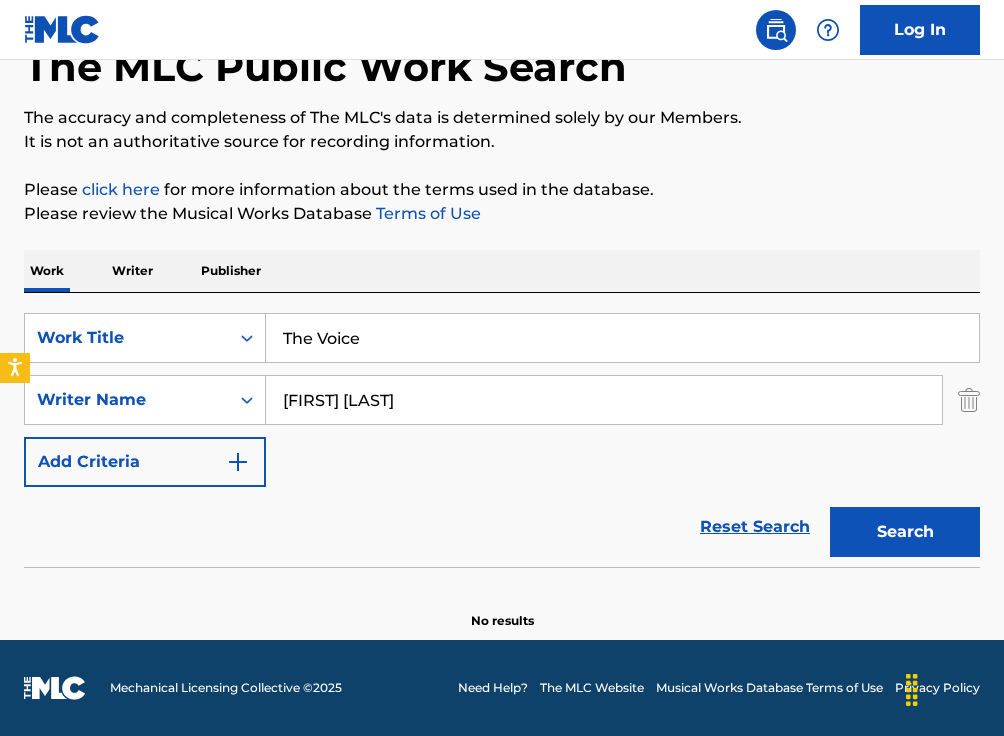 drag, startPoint x: 332, startPoint y: 399, endPoint x: 383, endPoint y: 401, distance: 51.0392 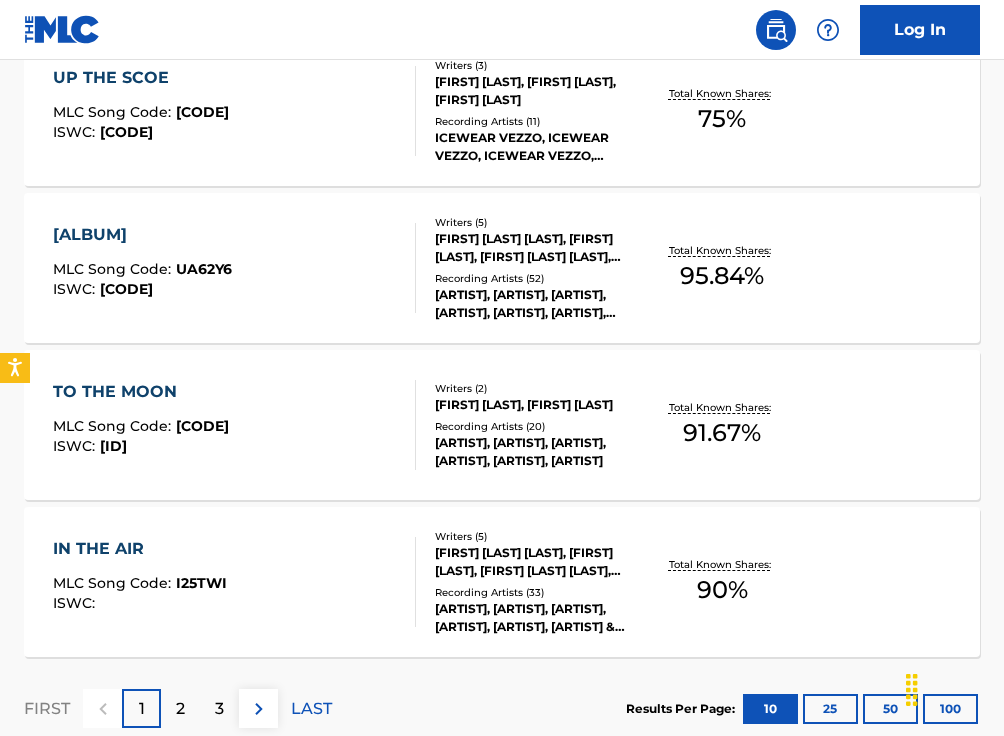 scroll, scrollTop: 1764, scrollLeft: 0, axis: vertical 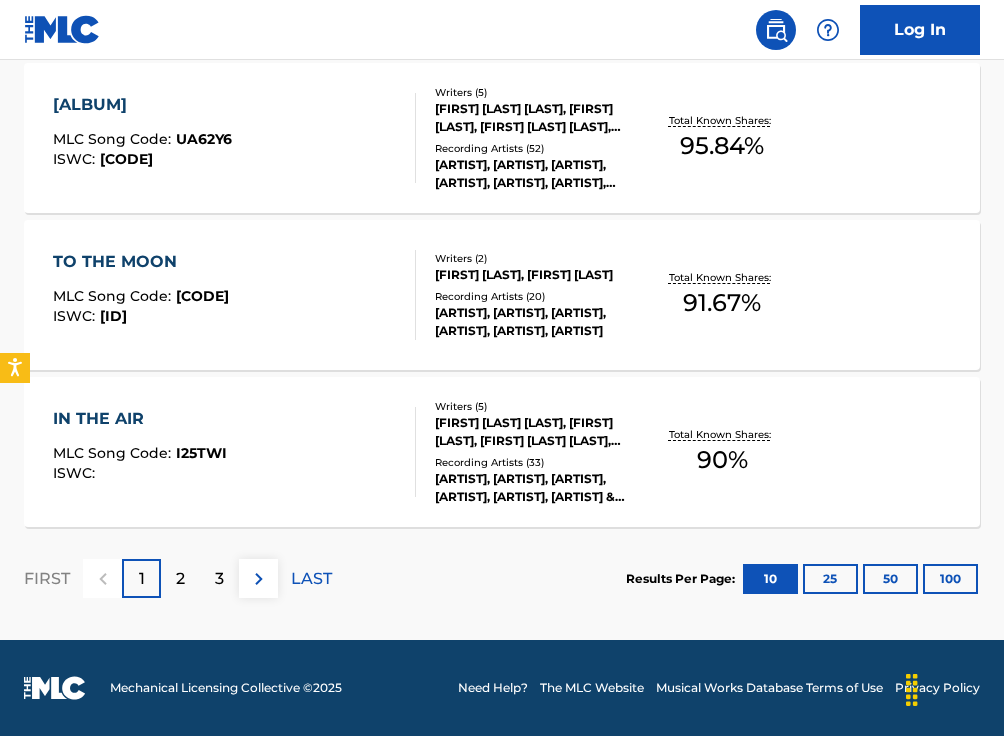 click on "2" at bounding box center [180, 579] 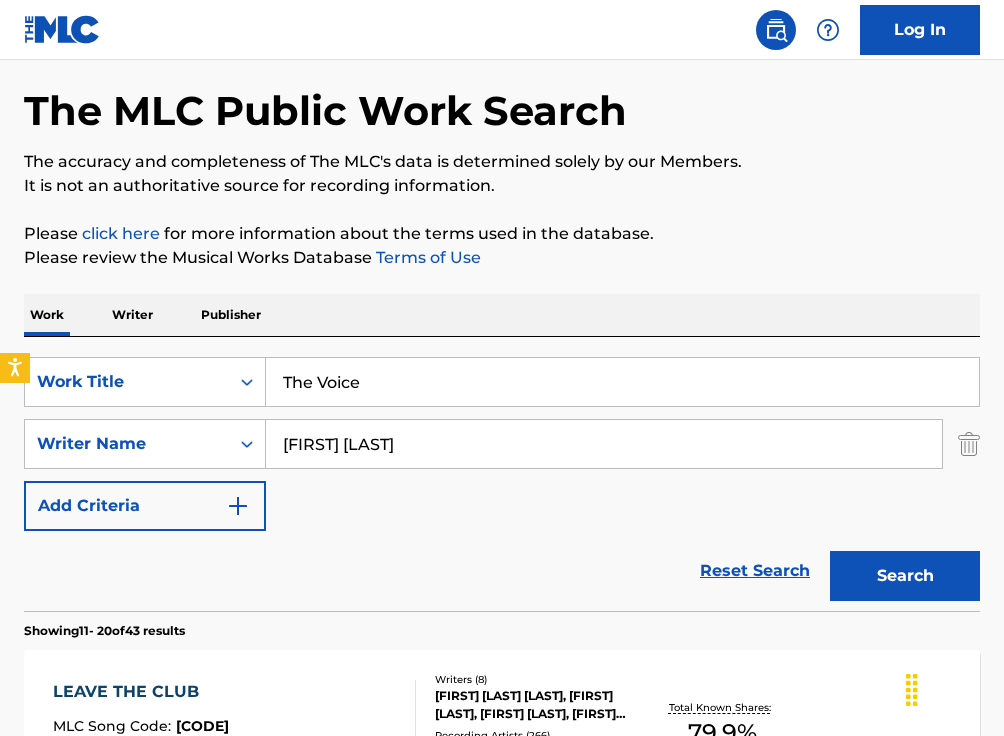 scroll, scrollTop: 0, scrollLeft: 0, axis: both 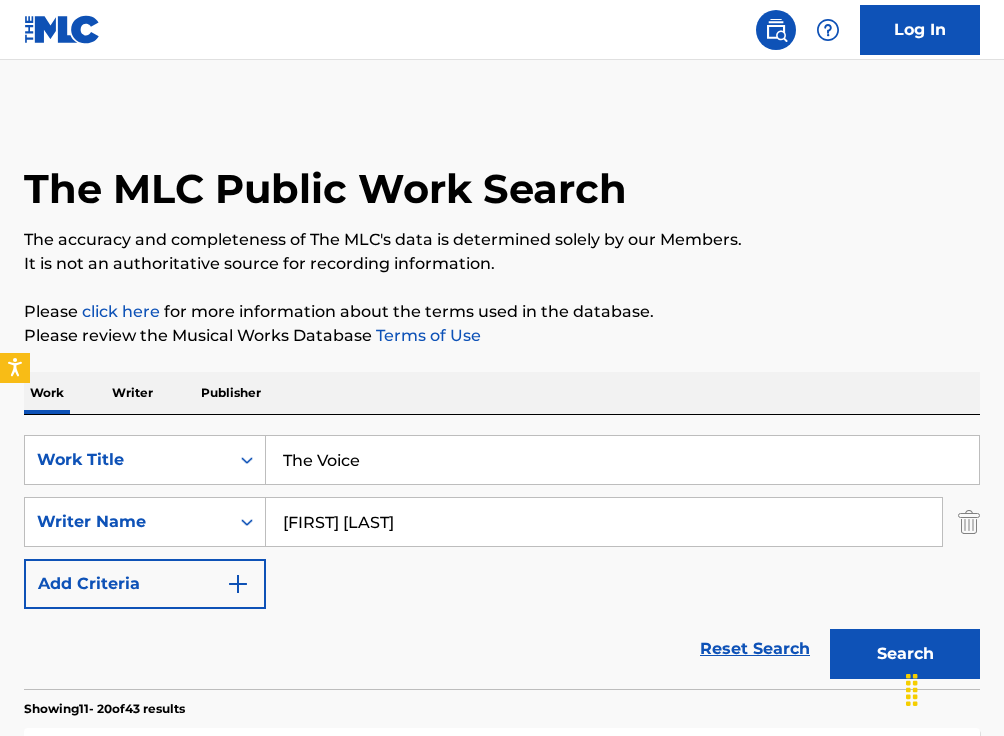 click on "[FIRST] [LAST]" at bounding box center (604, 522) 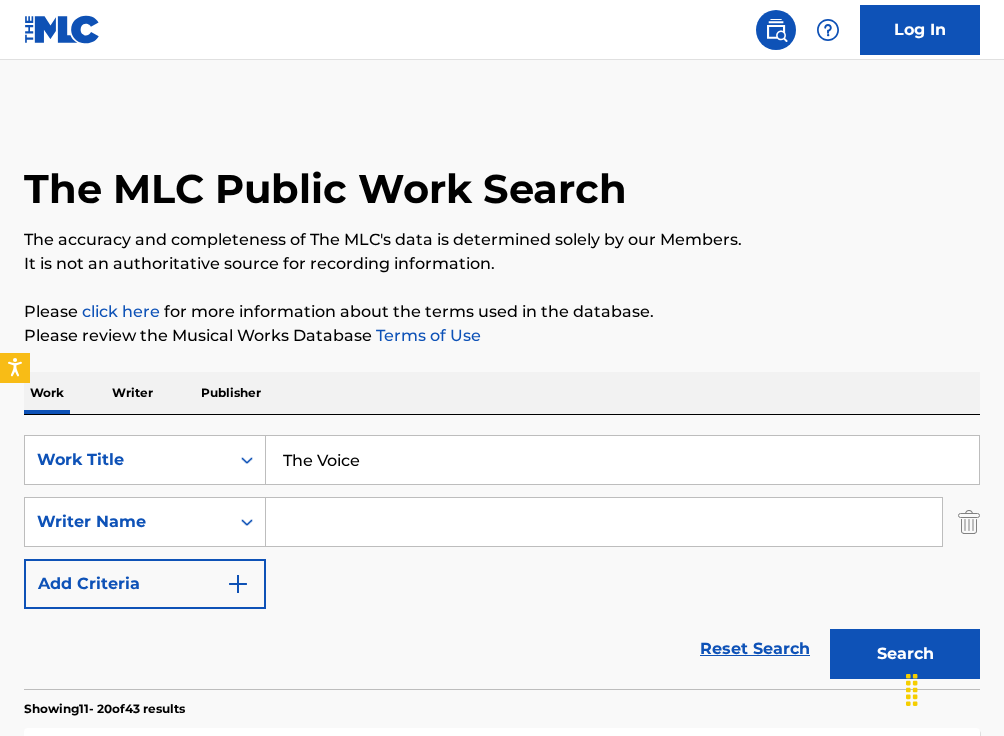 paste on "[FIRST] [LAST]" 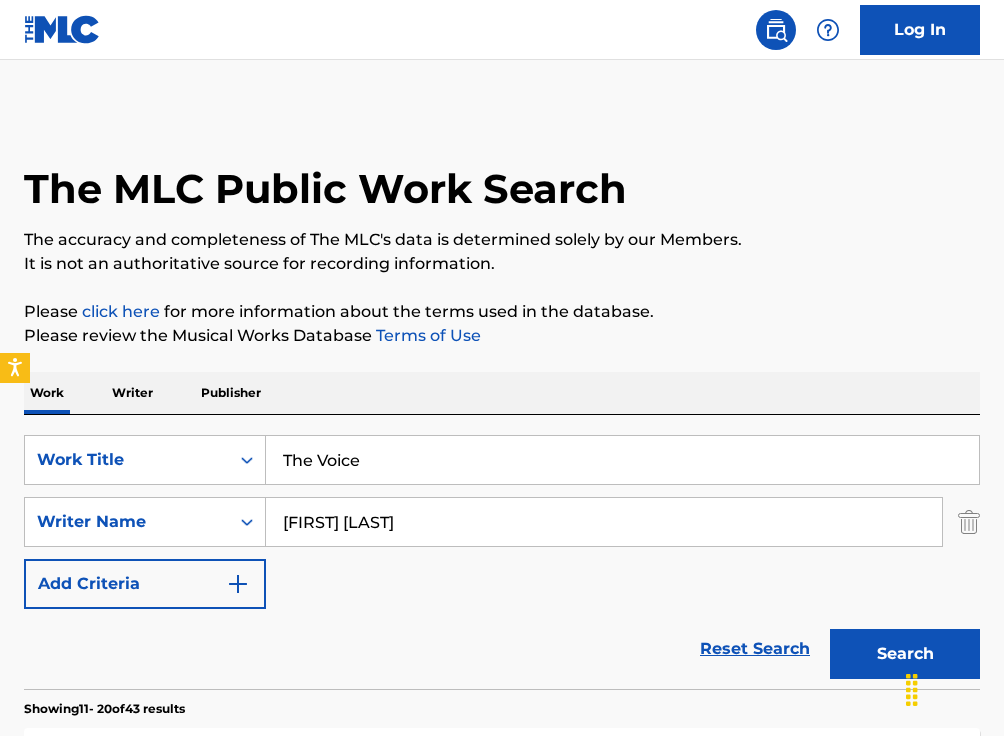 type on "[FIRST] [LAST]" 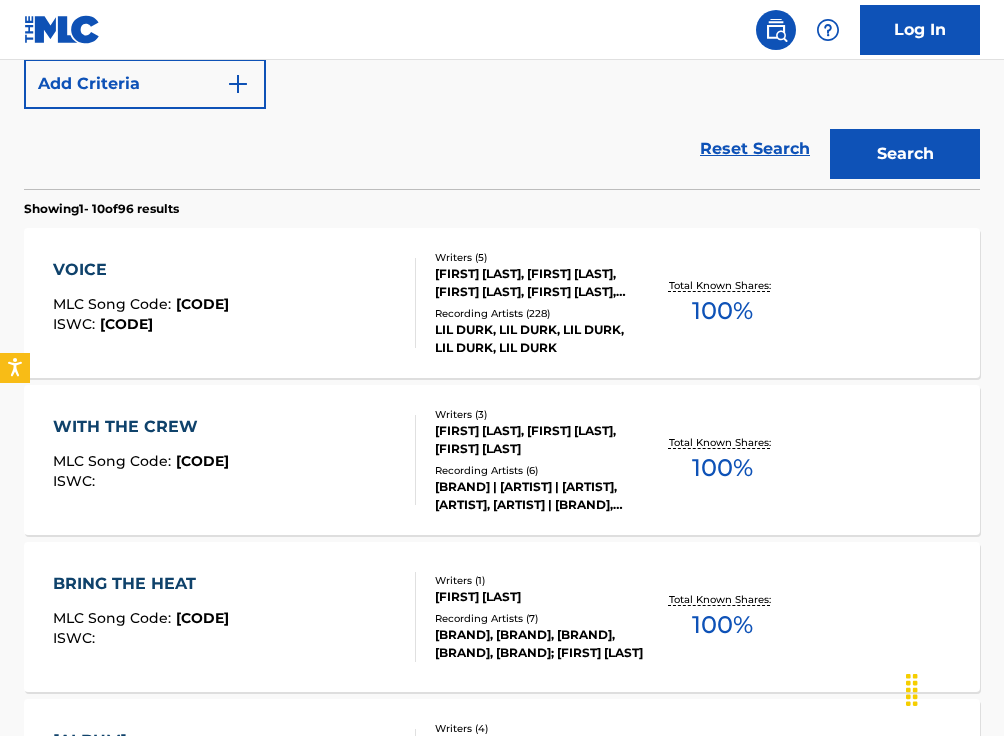 scroll, scrollTop: 496, scrollLeft: 0, axis: vertical 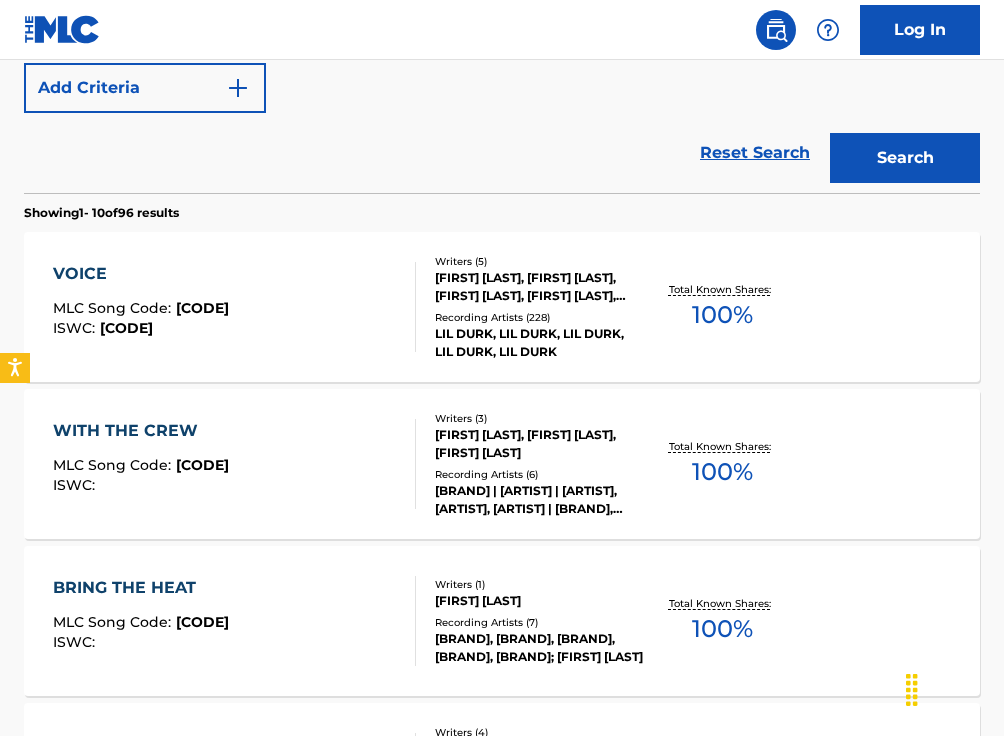 click on "VOICE" at bounding box center (141, 274) 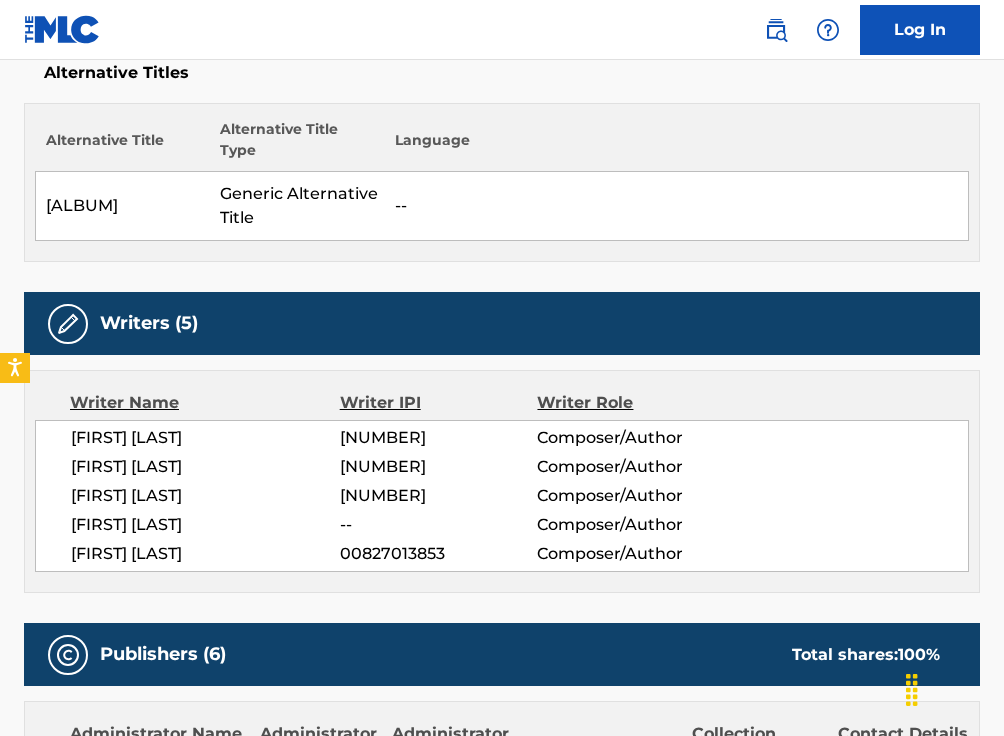 scroll, scrollTop: 548, scrollLeft: 0, axis: vertical 